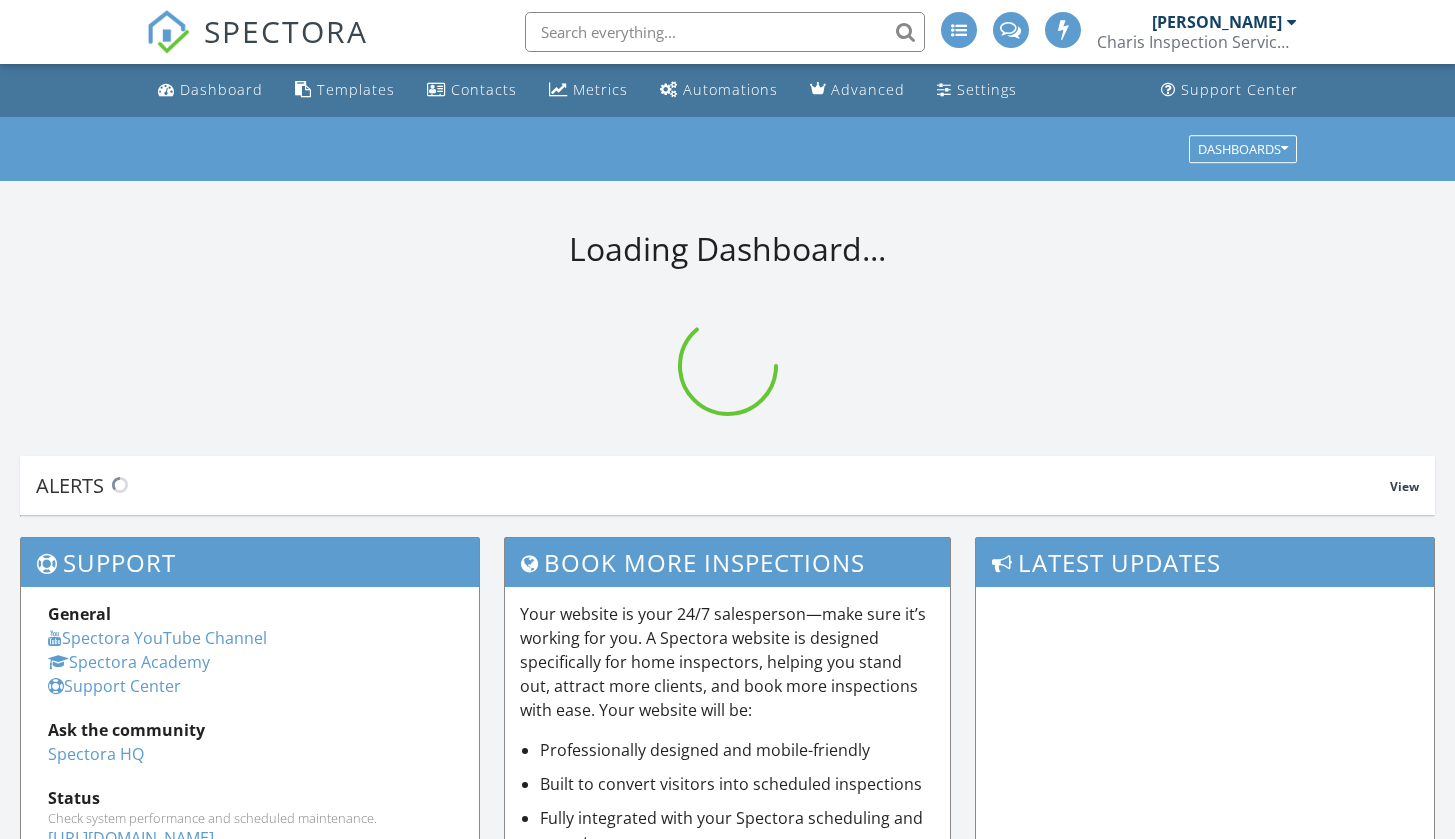 scroll, scrollTop: 0, scrollLeft: 0, axis: both 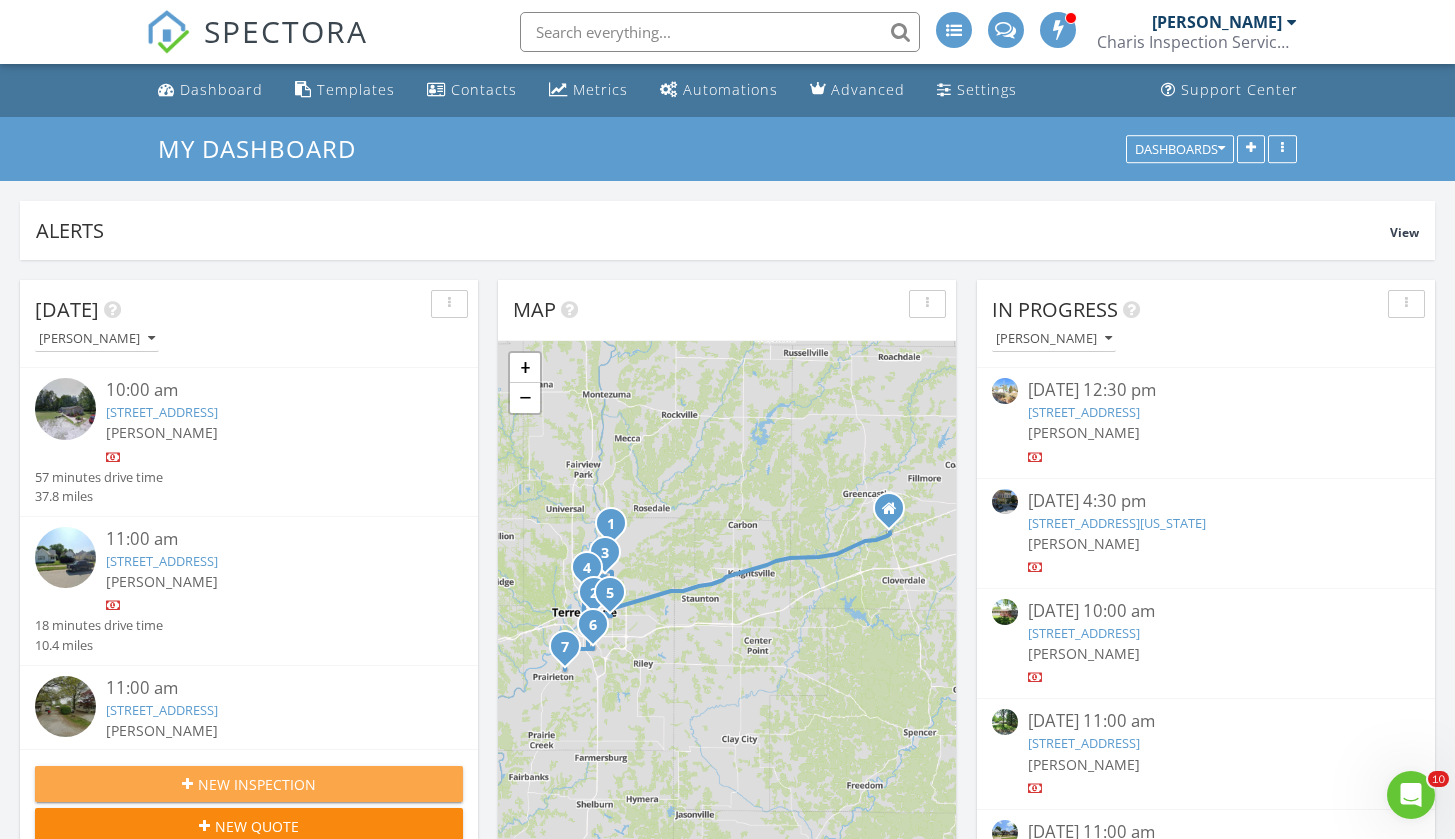 click on "New Inspection" at bounding box center [257, 784] 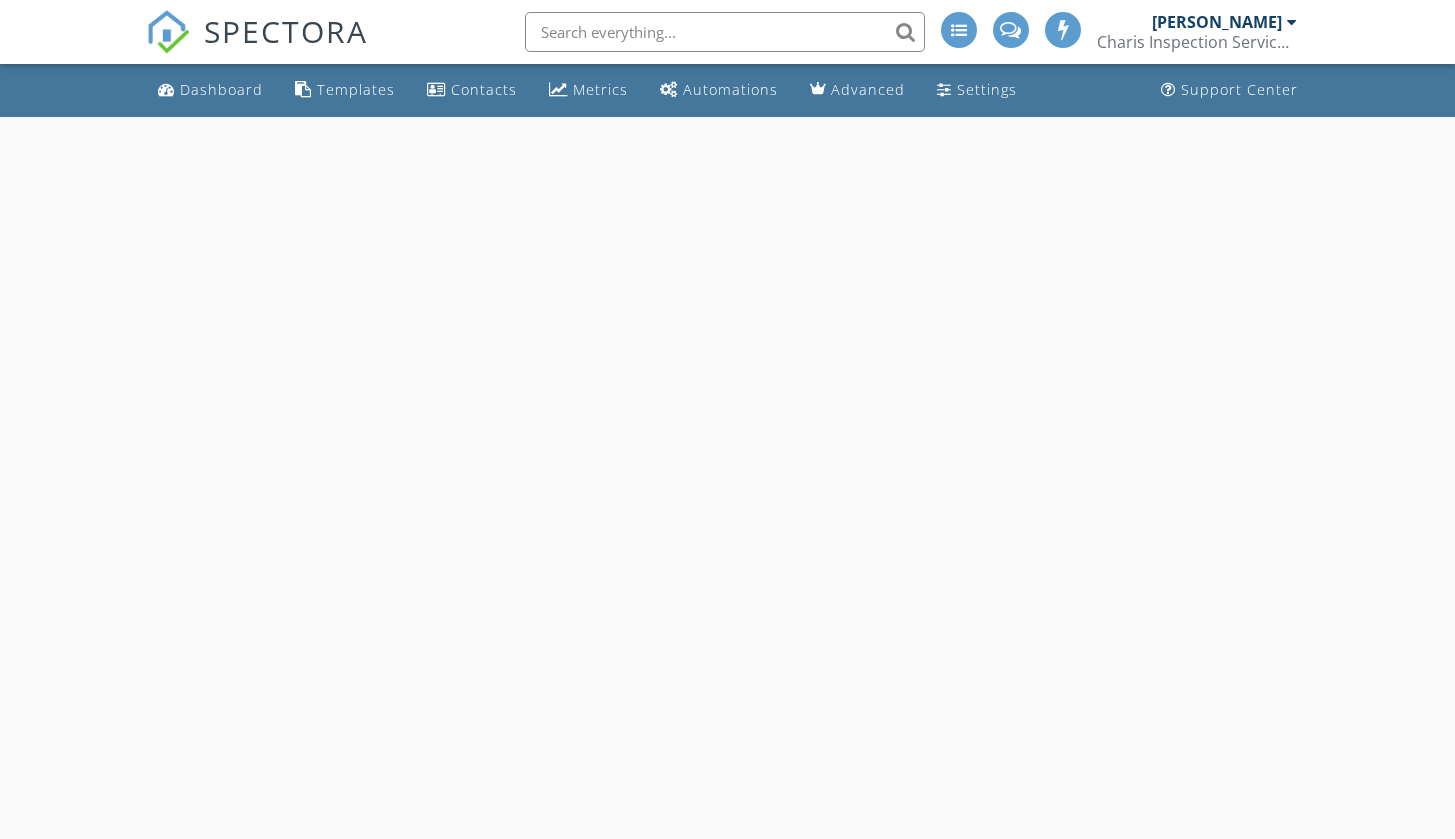 scroll, scrollTop: 0, scrollLeft: 0, axis: both 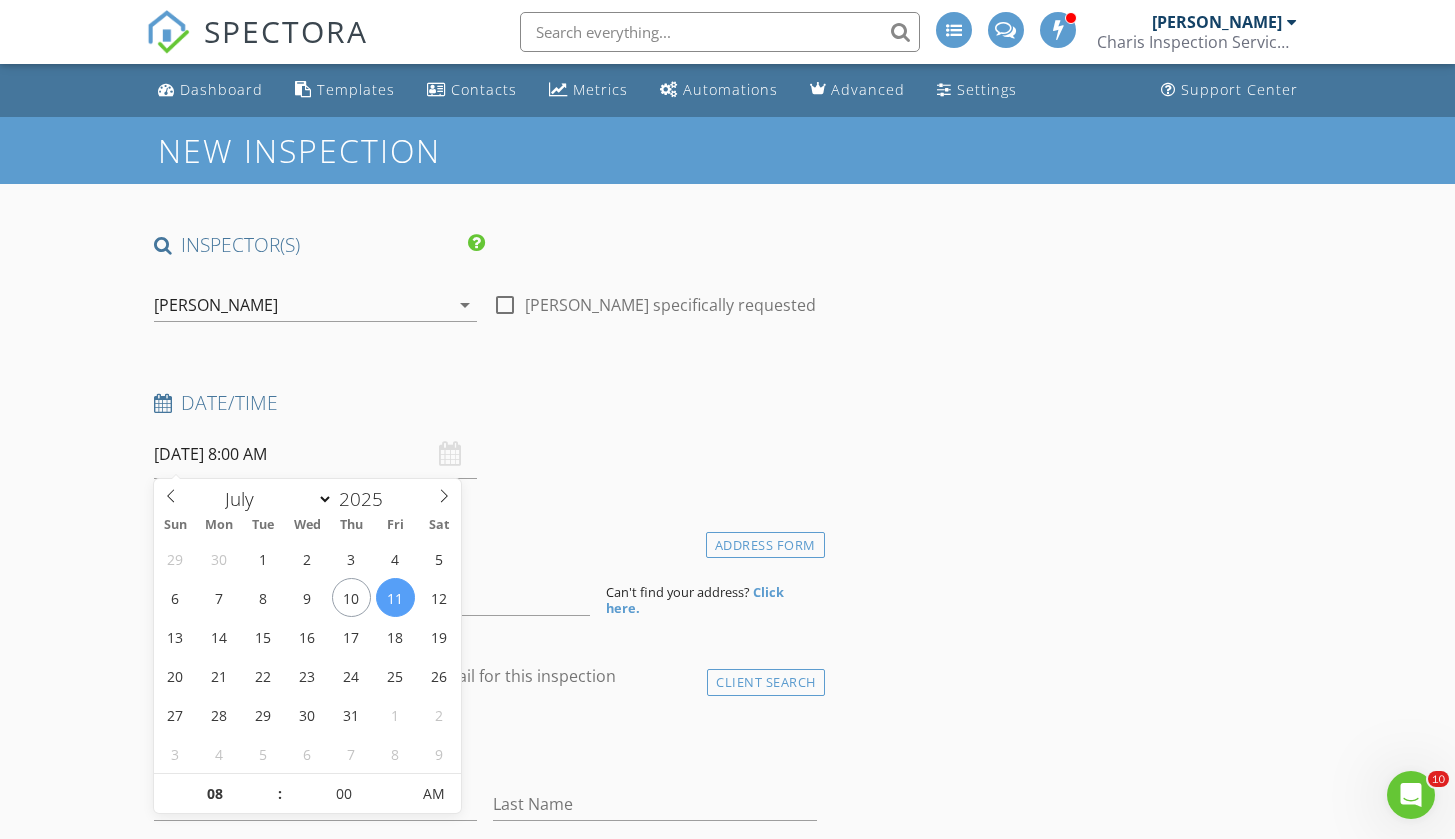 click on "07/11/2025 8:00 AM" at bounding box center [316, 454] 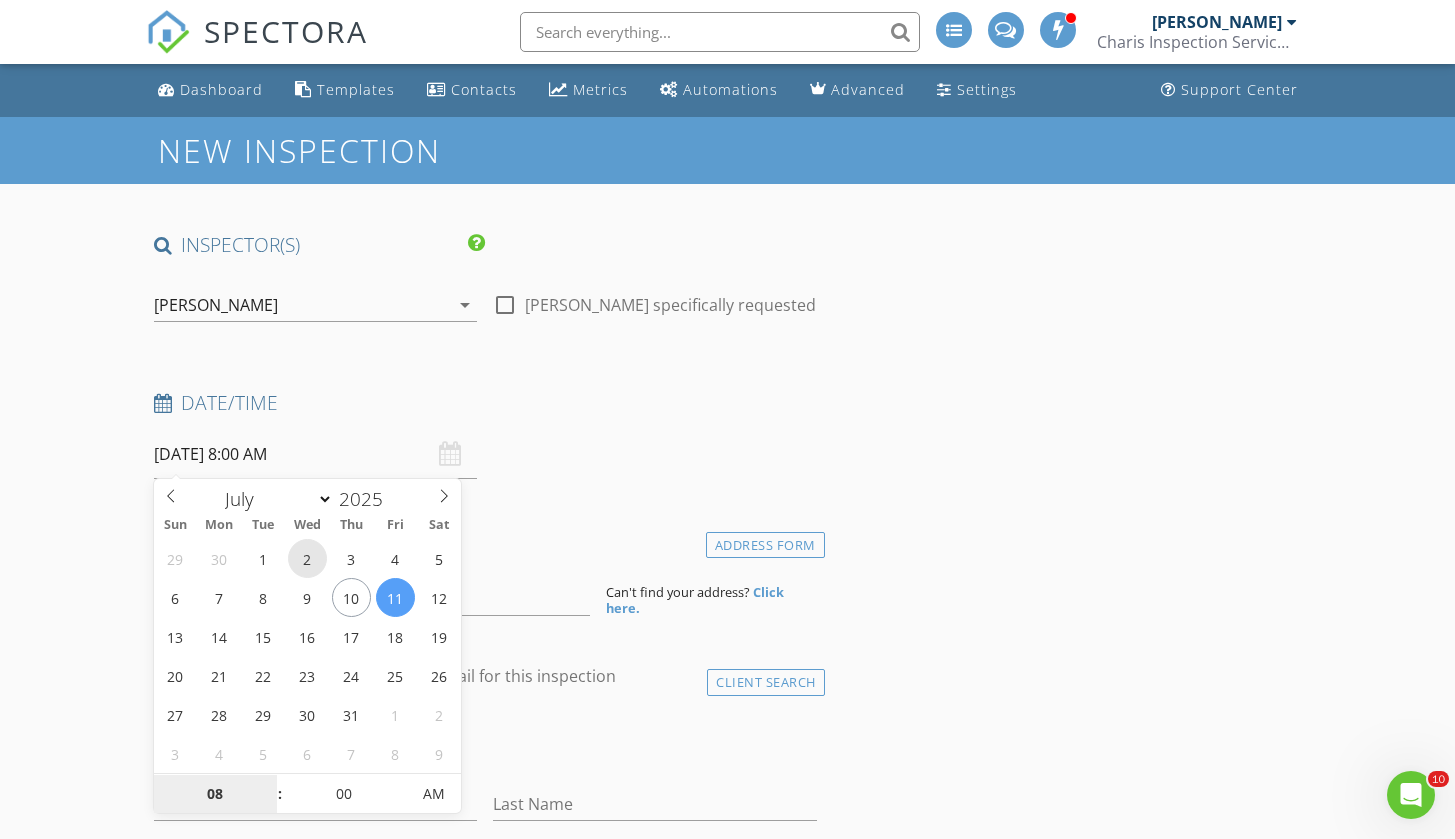 type on "[DATE] 8:00 AM" 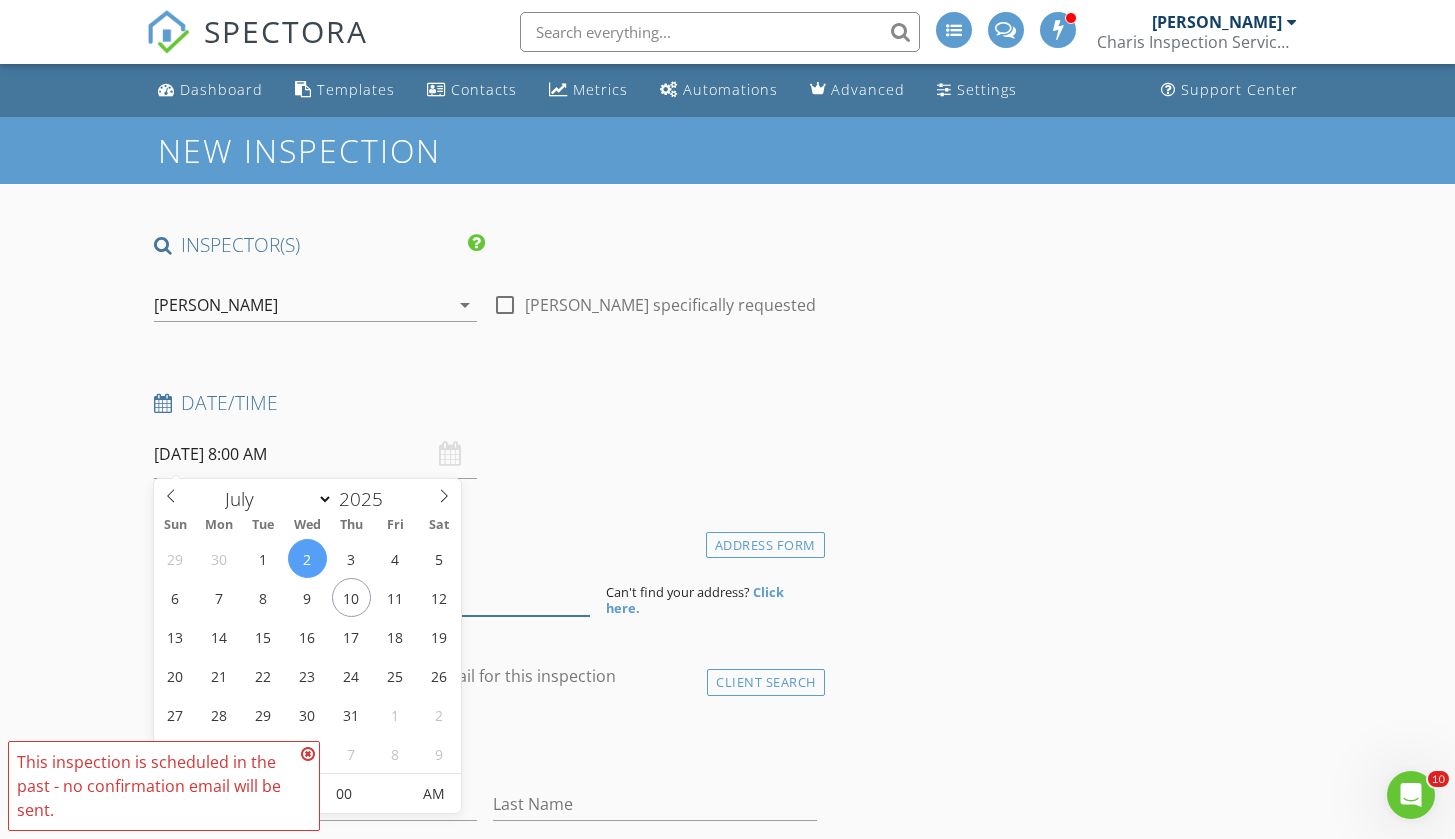 click at bounding box center (372, 591) 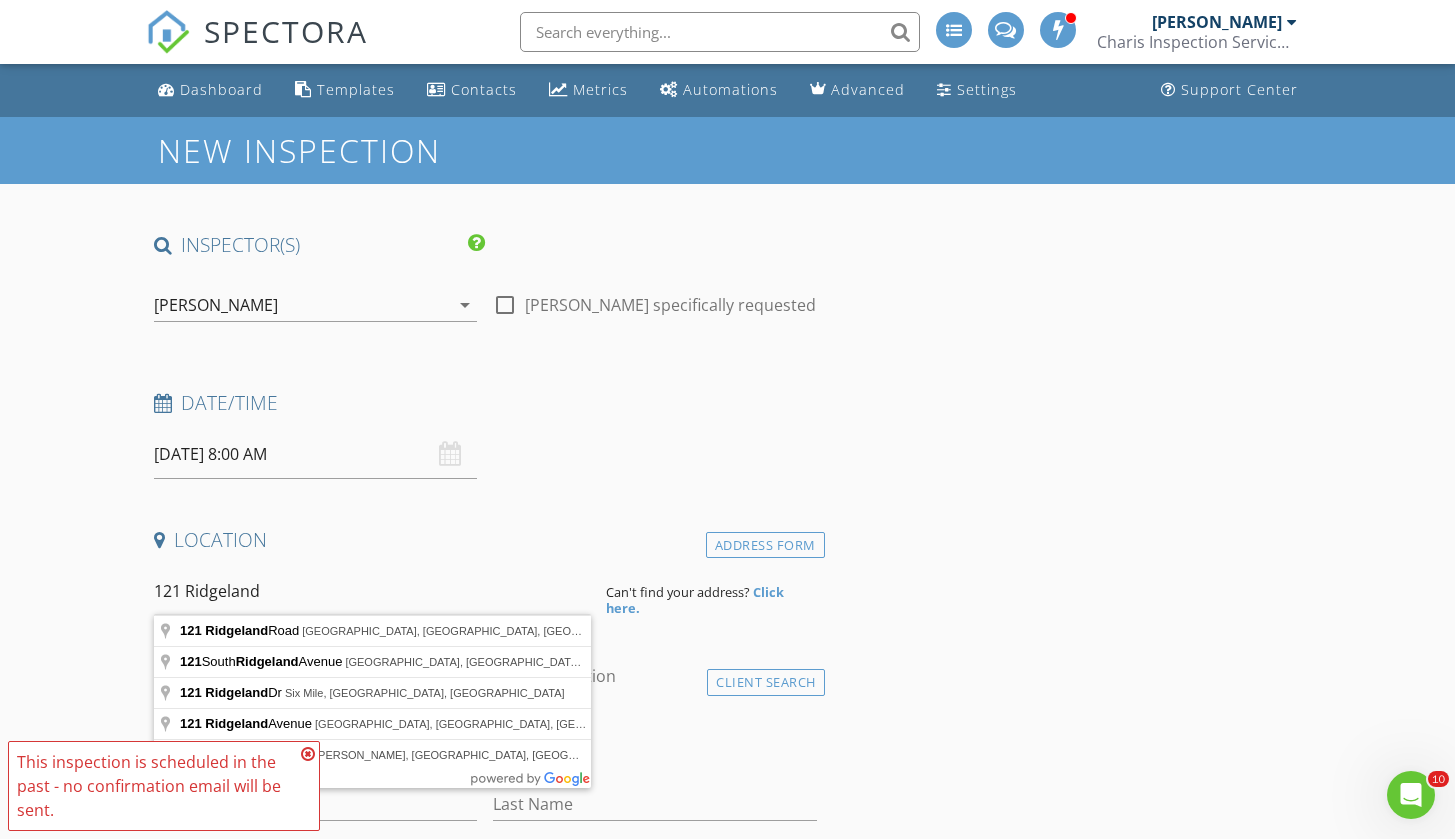 type on "121 Ridgeland Road, Greencastle, IN, USA" 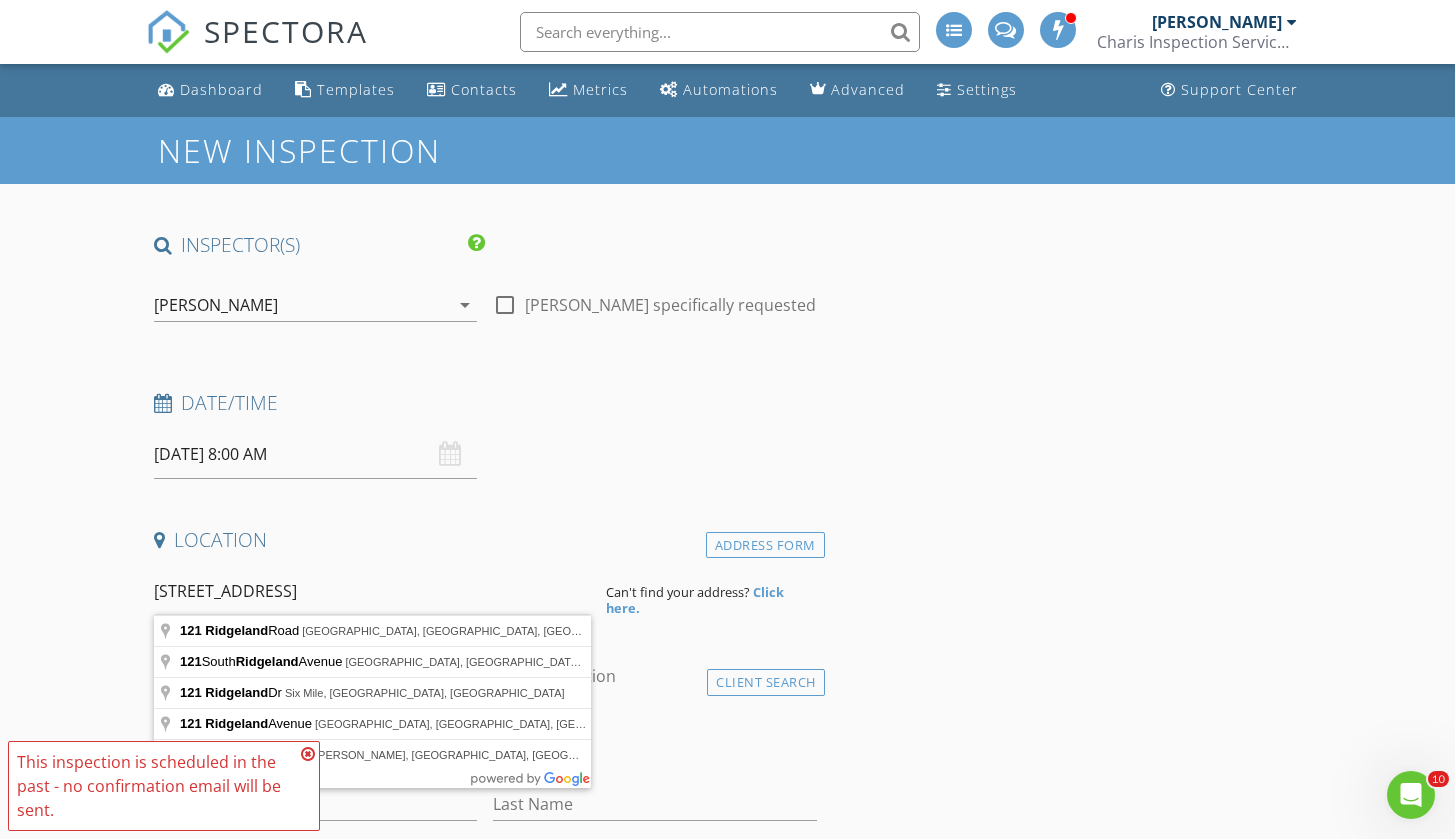 drag, startPoint x: 358, startPoint y: 587, endPoint x: 374, endPoint y: 636, distance: 51.546097 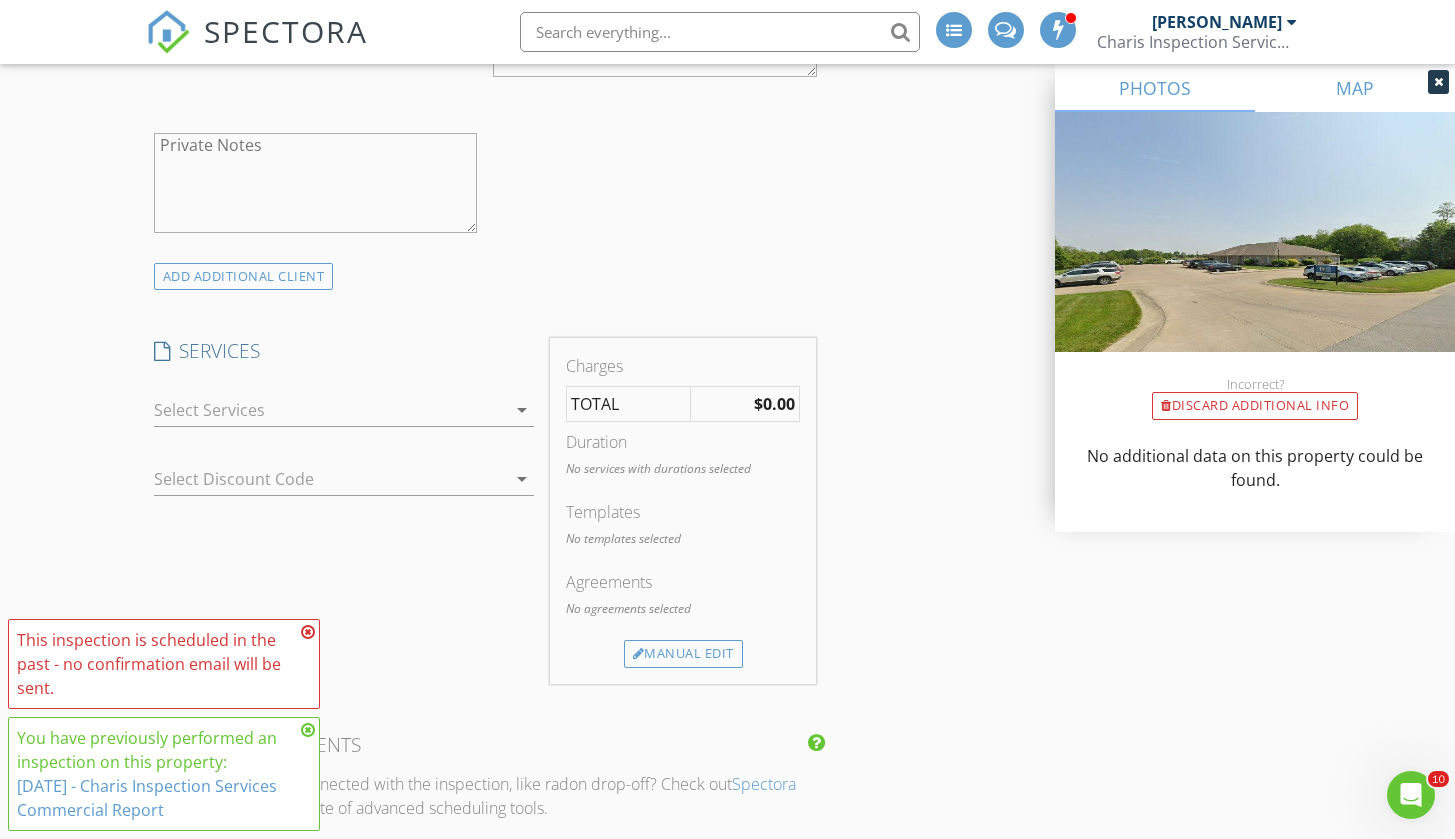 scroll, scrollTop: 1417, scrollLeft: 0, axis: vertical 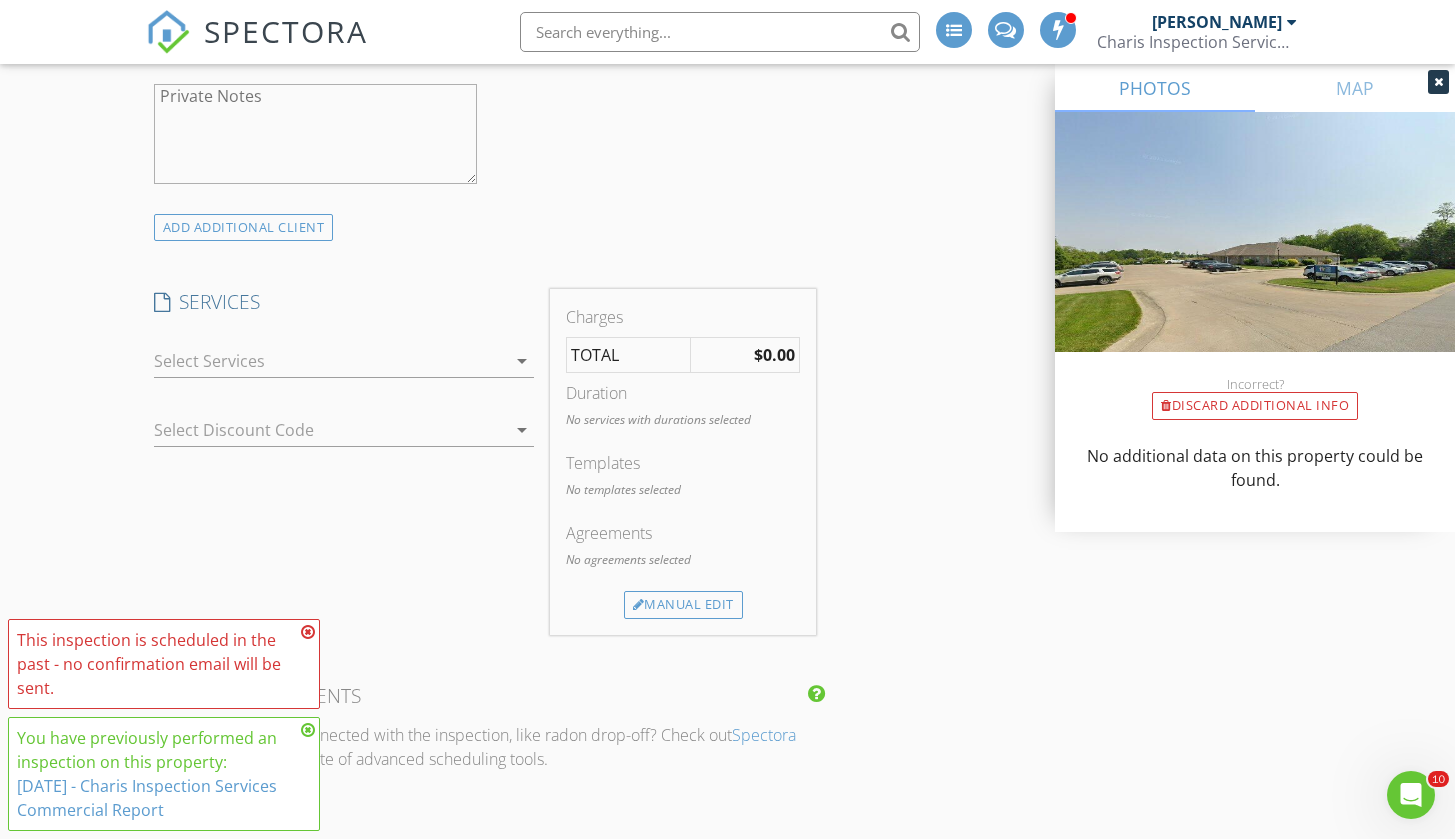 click on "arrow_drop_down" at bounding box center (522, 361) 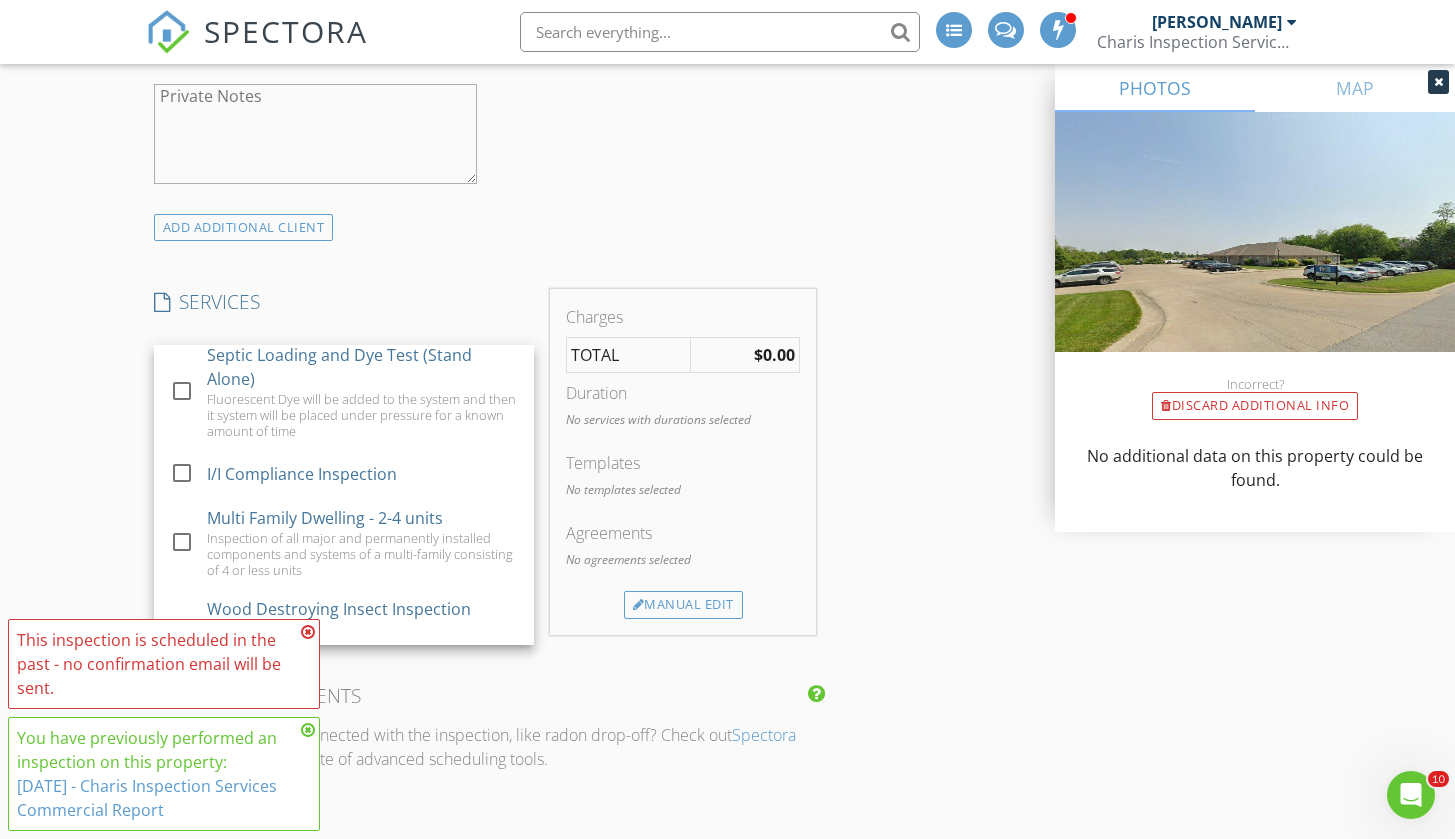 scroll, scrollTop: 382, scrollLeft: 0, axis: vertical 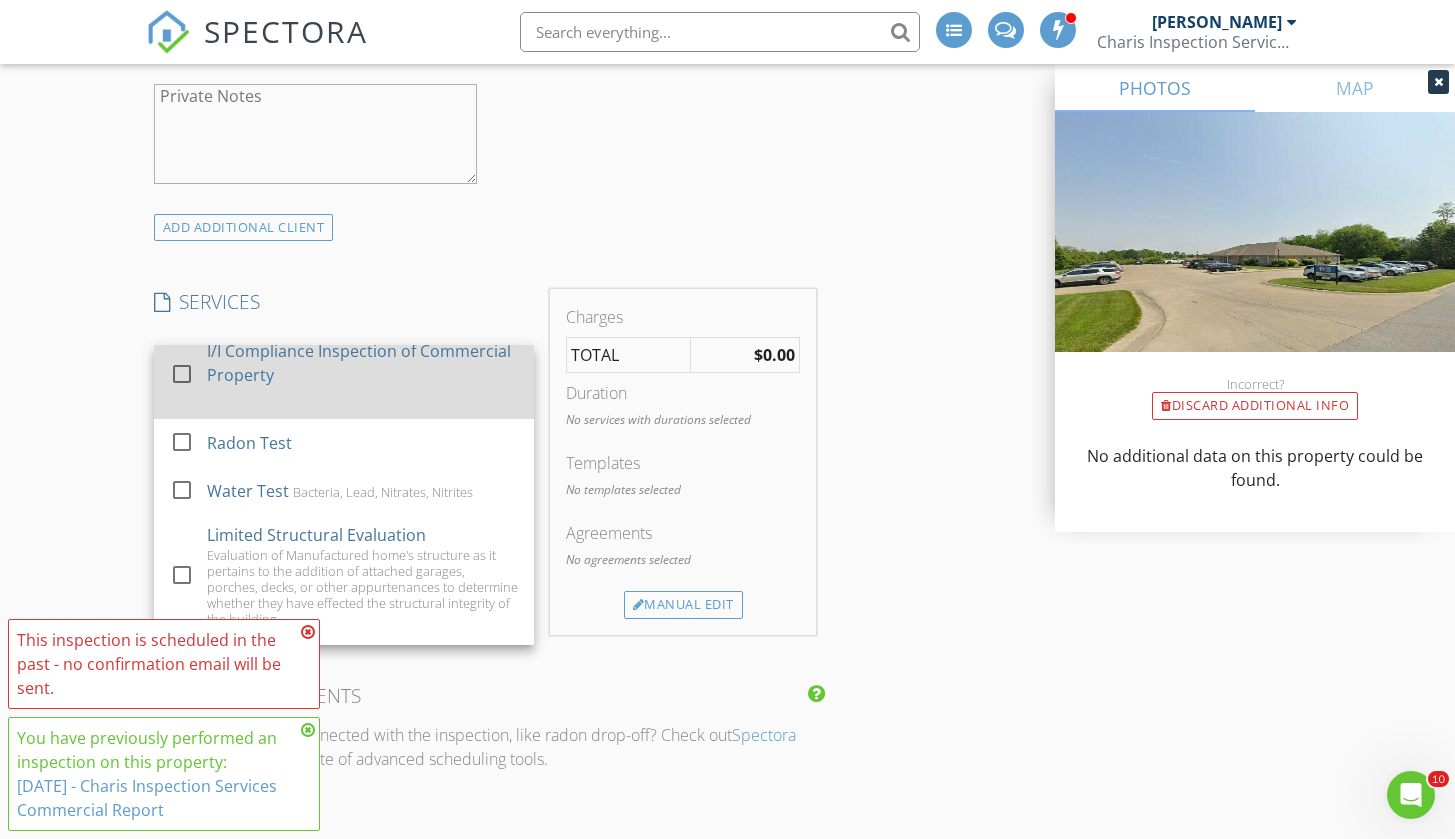 click at bounding box center (182, 374) 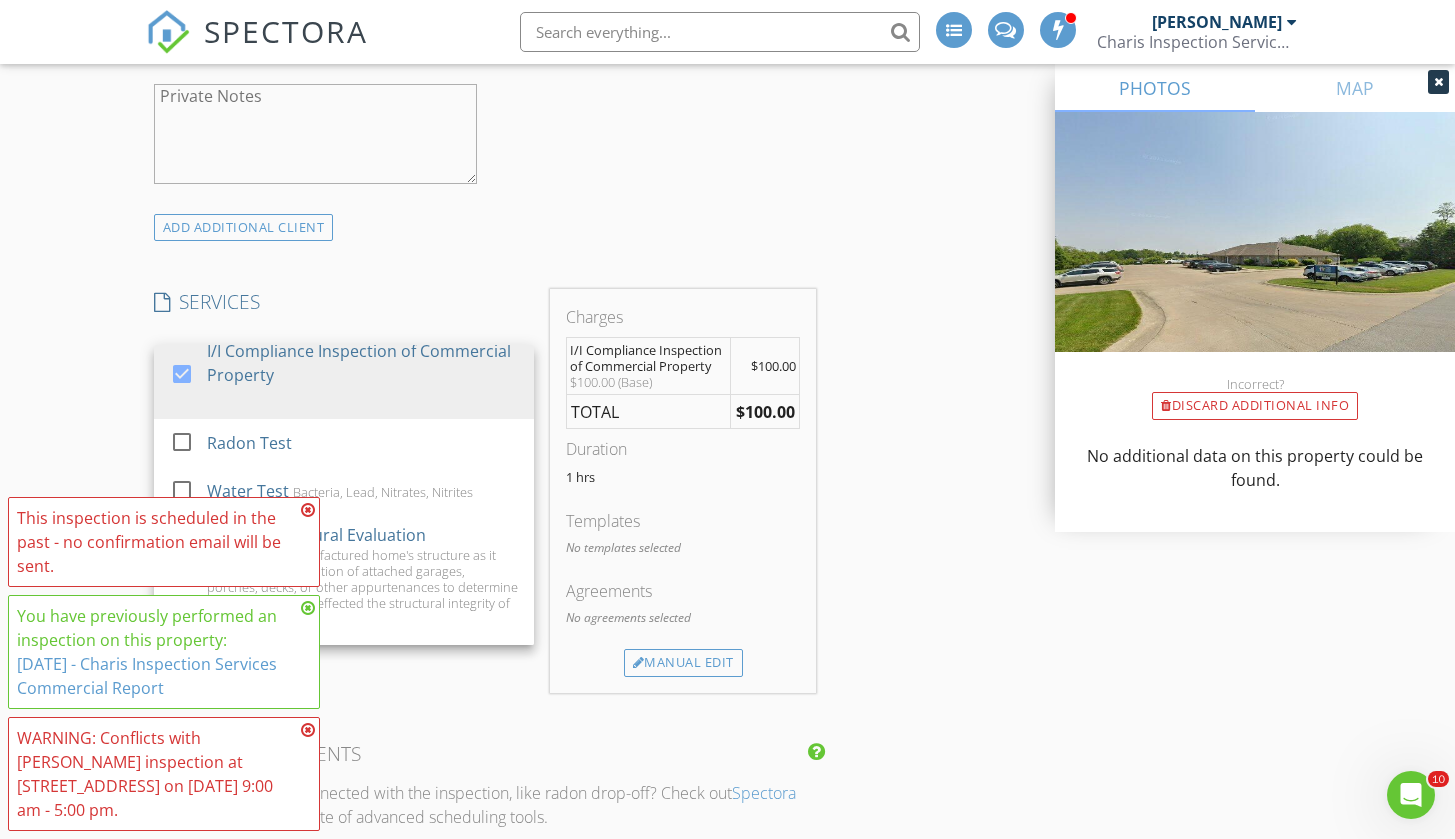 click on "INSPECTOR(S)
check_box   Anjali Cohen   PRIMARY   Anjali Cohen arrow_drop_down   check_box_outline_blank Anjali Cohen specifically requested
Date/Time
07/02/2025 8:00 AM
Location
Address Search       Address 121 Ridgeland Rd   Unit   City Greencastle   State IN   Zip 46135   County Putnam     Square Feet   Year Built   Foundation arrow_drop_down     Anjali Cohen     5.5 miles     (8 minutes)
client
check_box Enable Client CC email for this inspection   Client Search     check_box_outline_blank Client is a Company/Organization     First Name   Last Name   Email   CC Email   Phone           Notes   Private Notes
ADD ADDITIONAL client
SERVICES
check_box_outline_blank   Residential Inspection   check_box_outline_blank   Limited Residential Inspection    check_box_outline_blank" at bounding box center [728, 578] 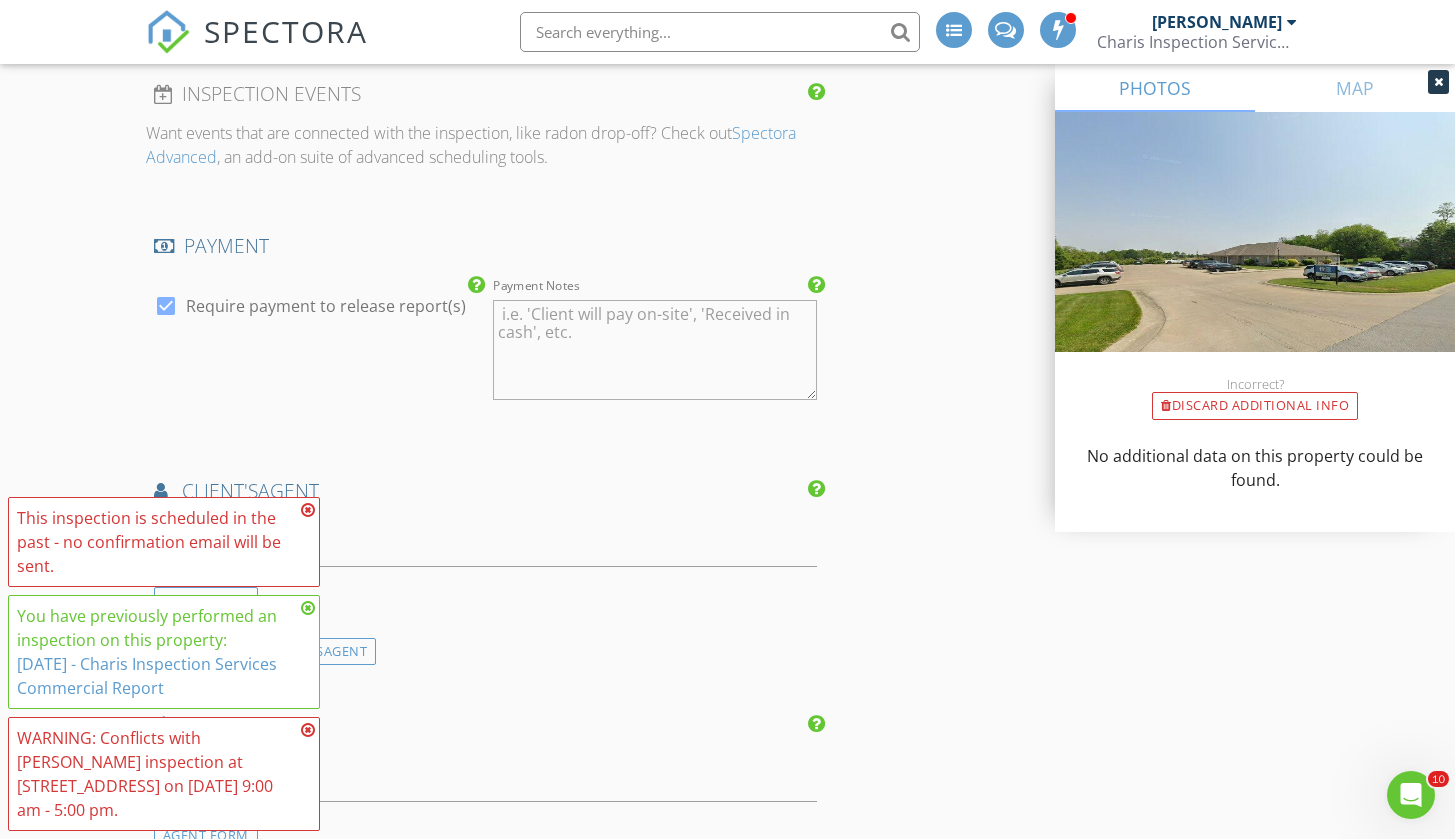 scroll, scrollTop: 2176, scrollLeft: 0, axis: vertical 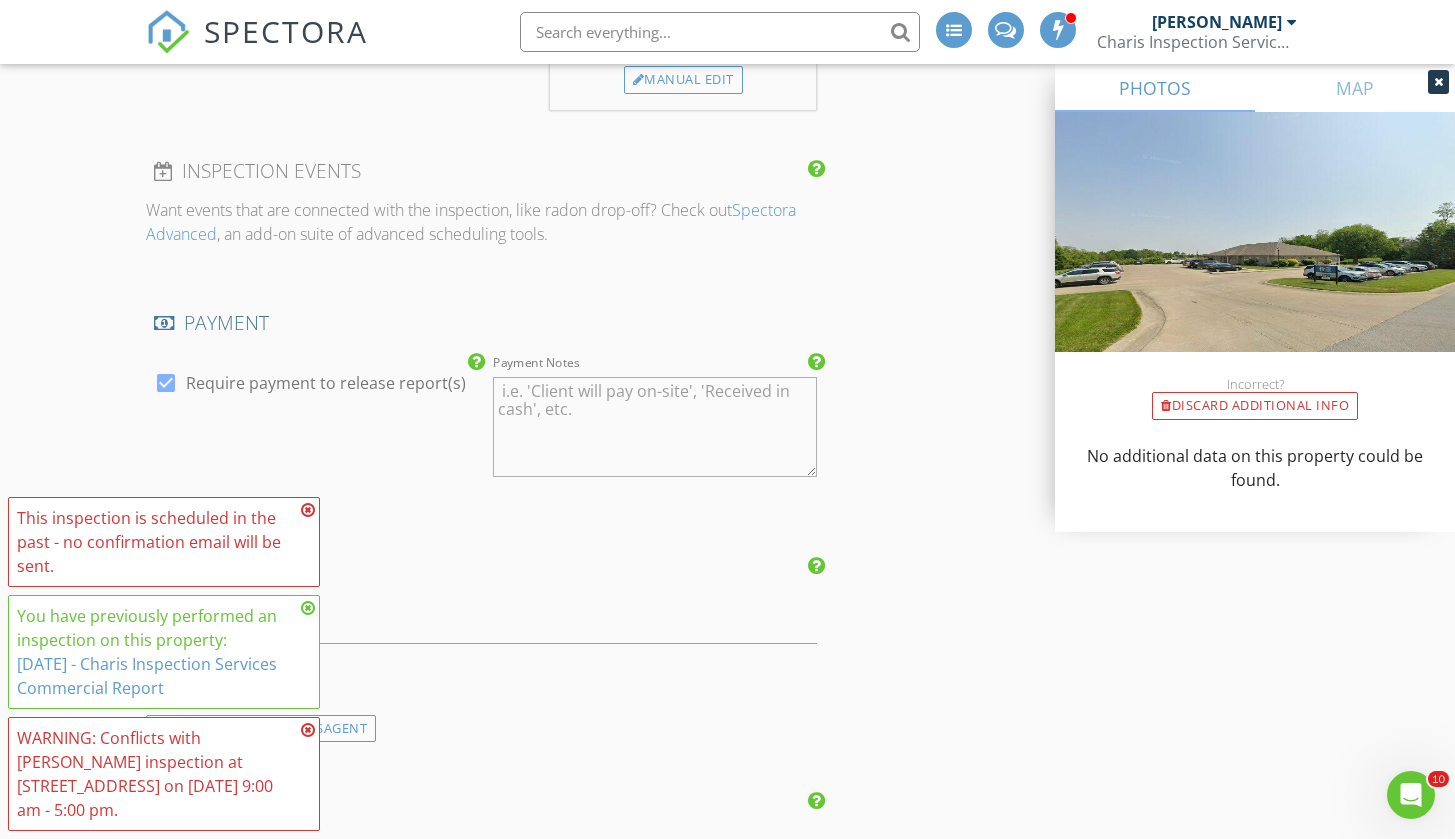 click at bounding box center [166, 383] 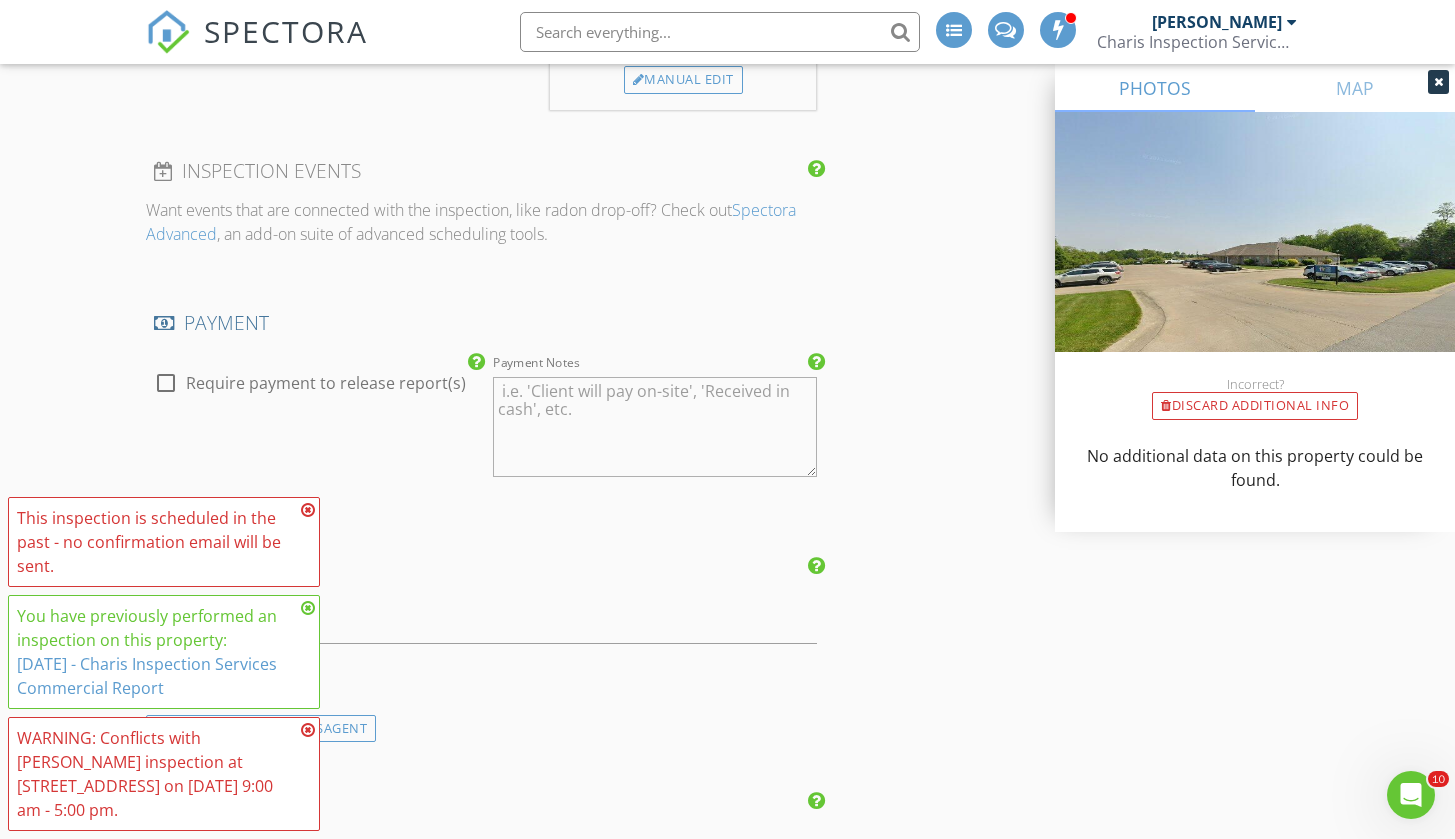click at bounding box center [308, 510] 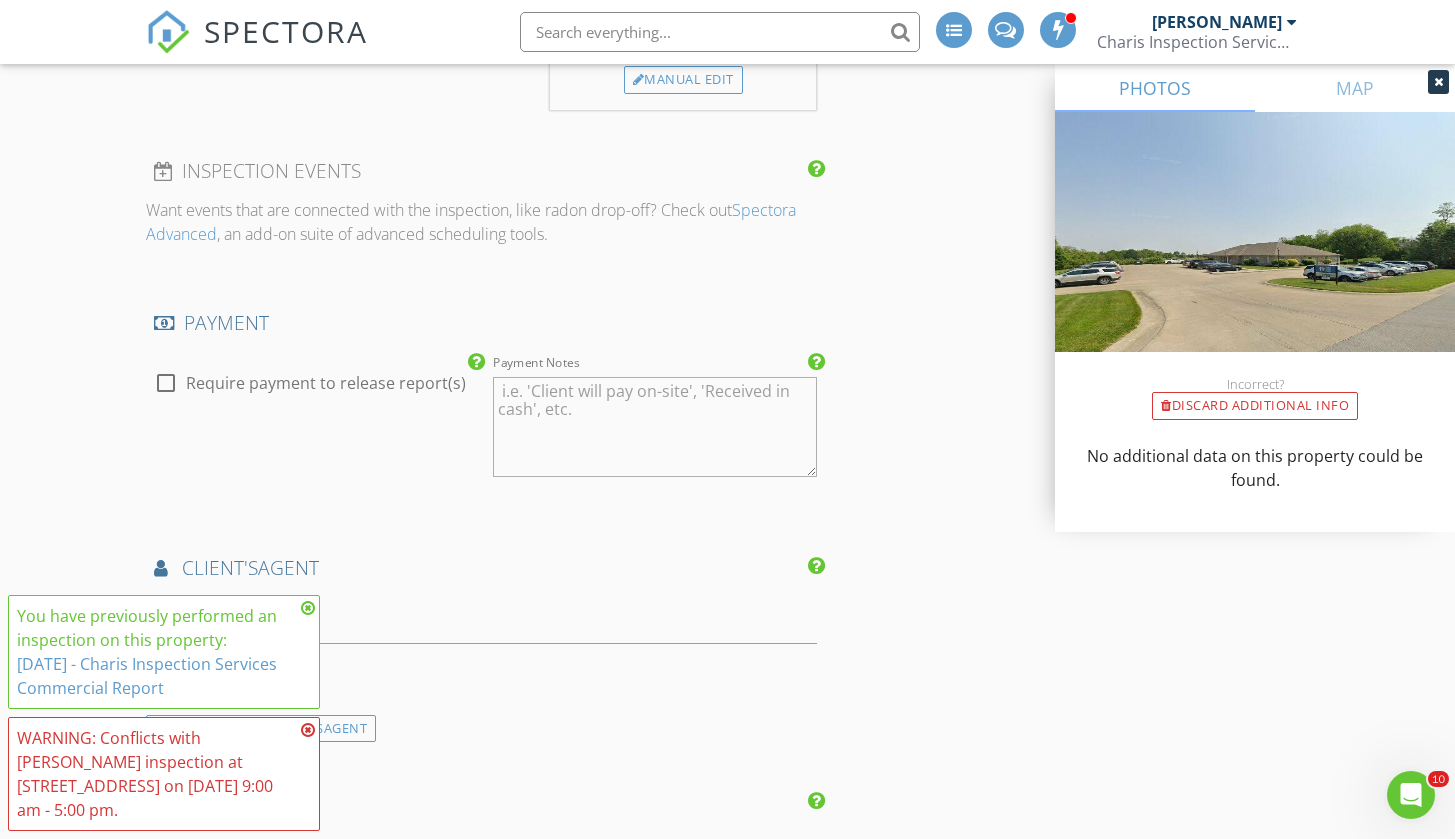click at bounding box center [308, 608] 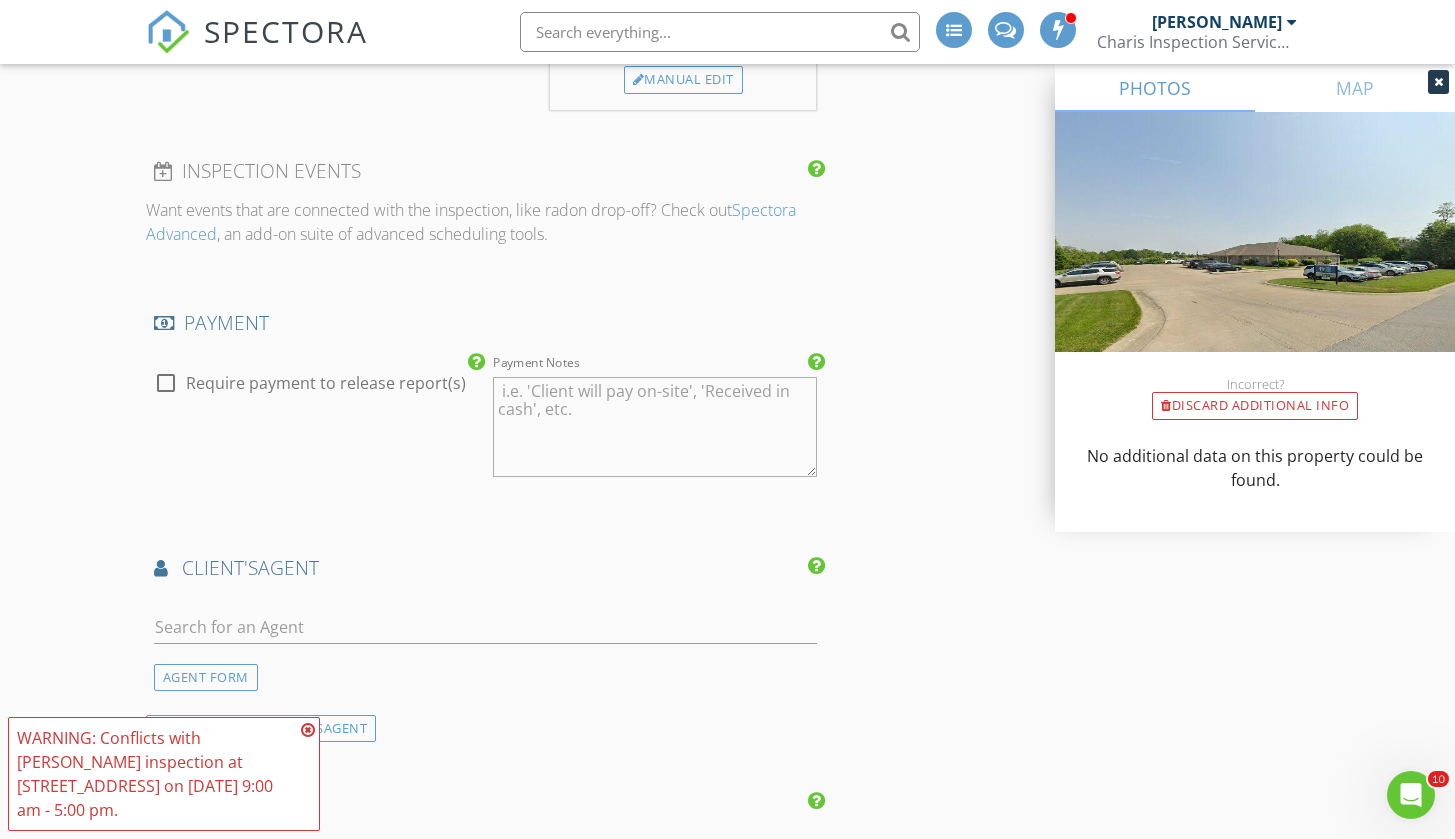 click at bounding box center [308, 730] 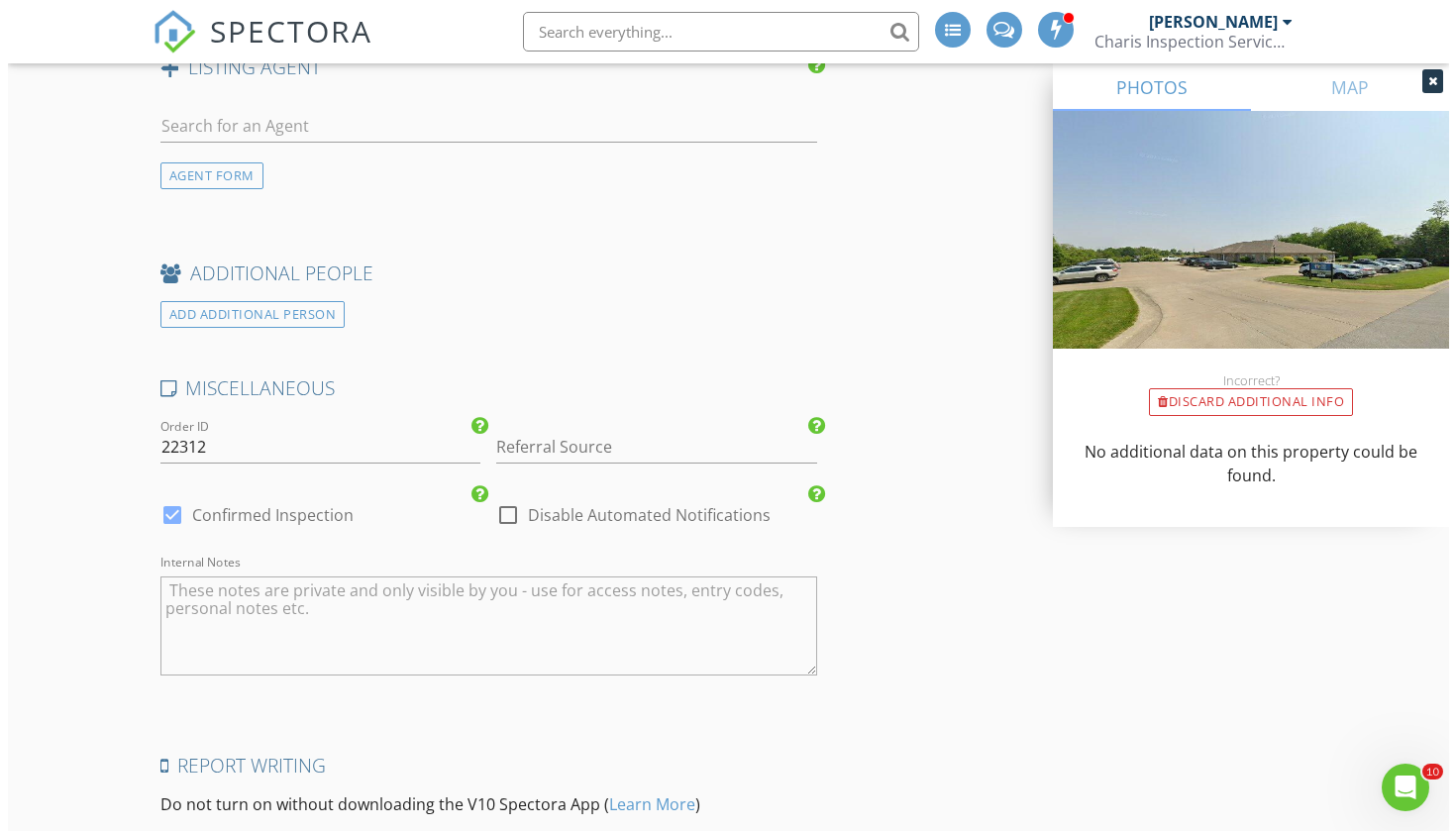 scroll, scrollTop: 2931, scrollLeft: 0, axis: vertical 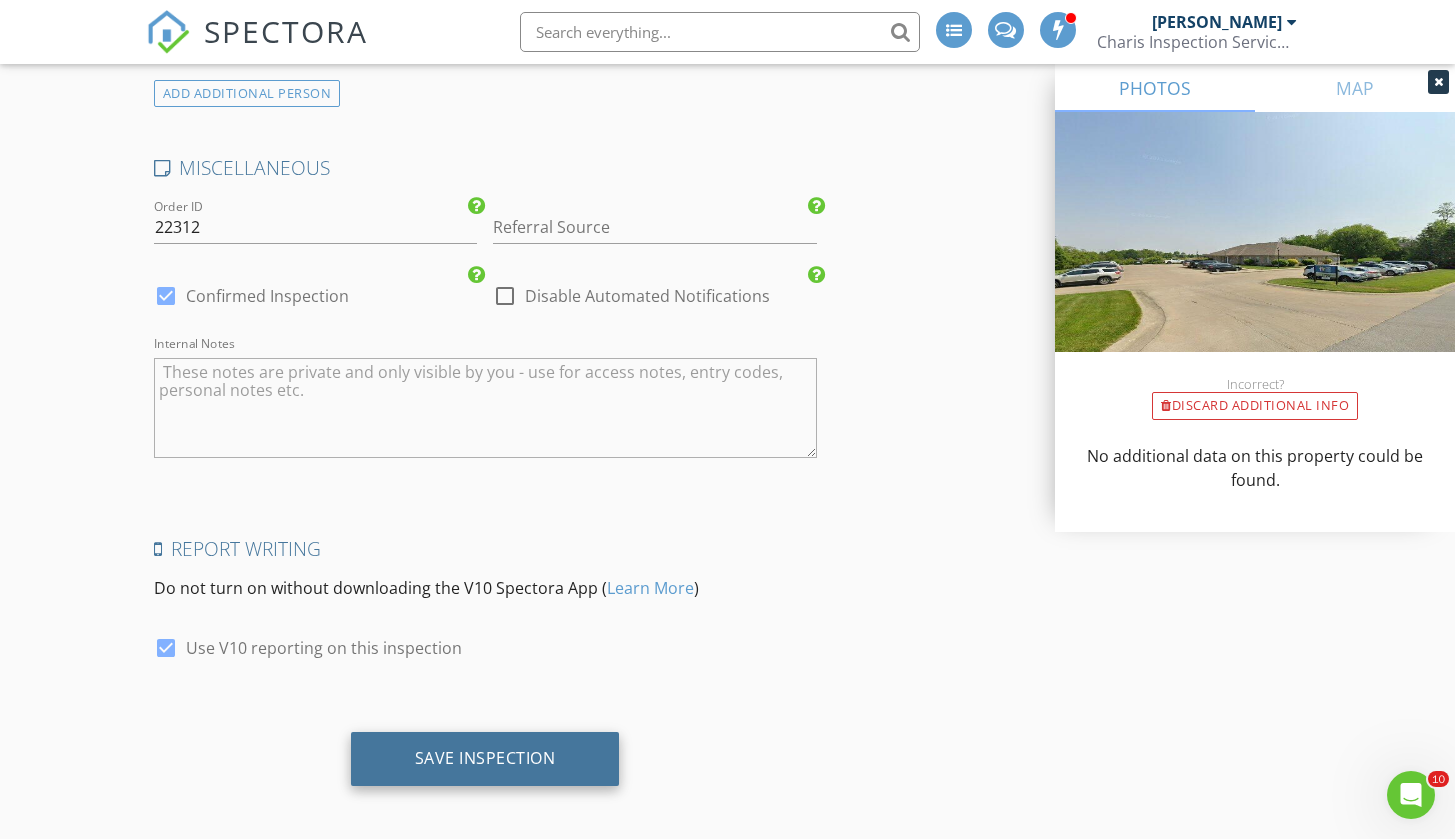 click on "Save Inspection" at bounding box center (485, 759) 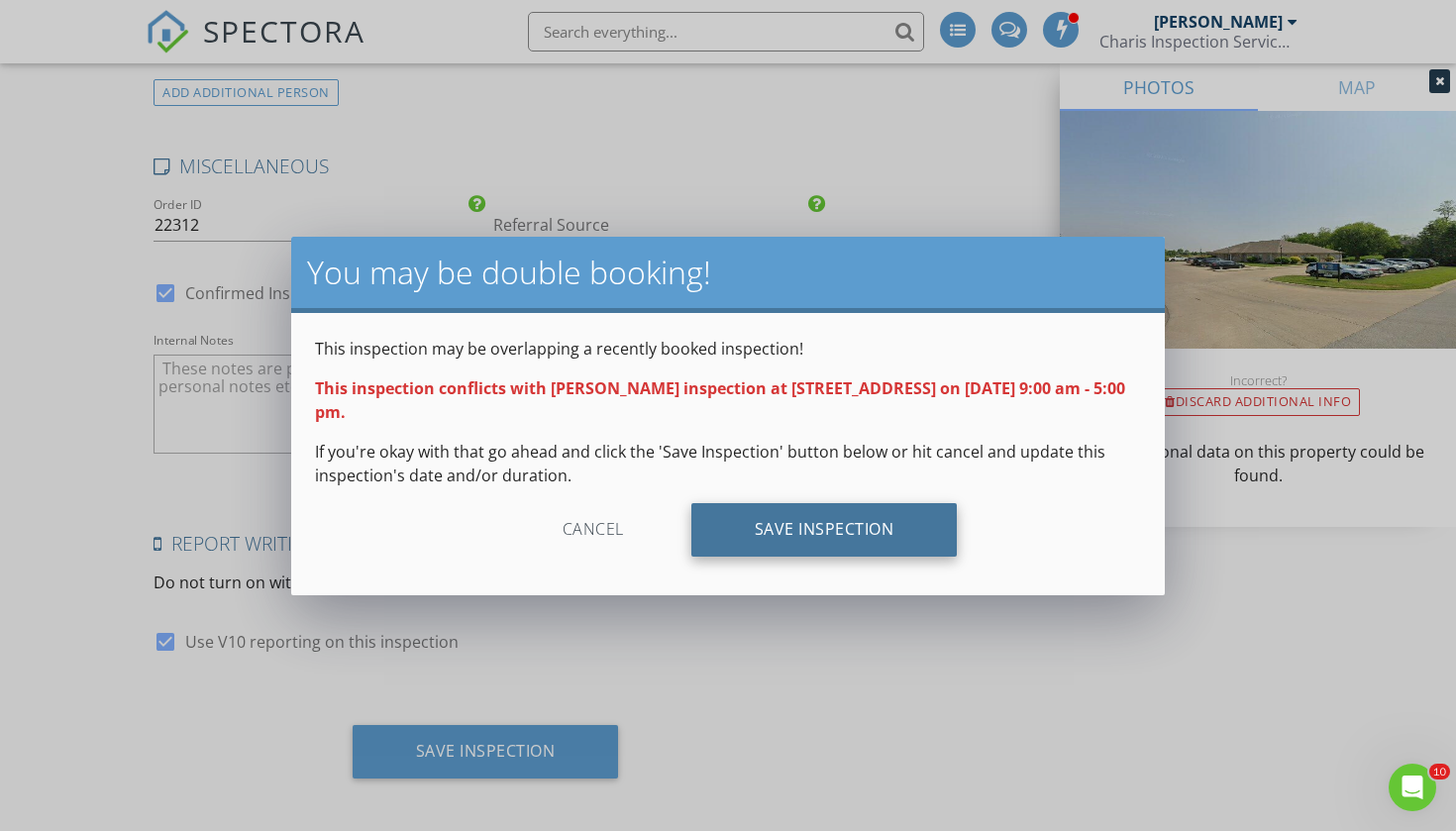 click on "Save Inspection" at bounding box center [824, 530] 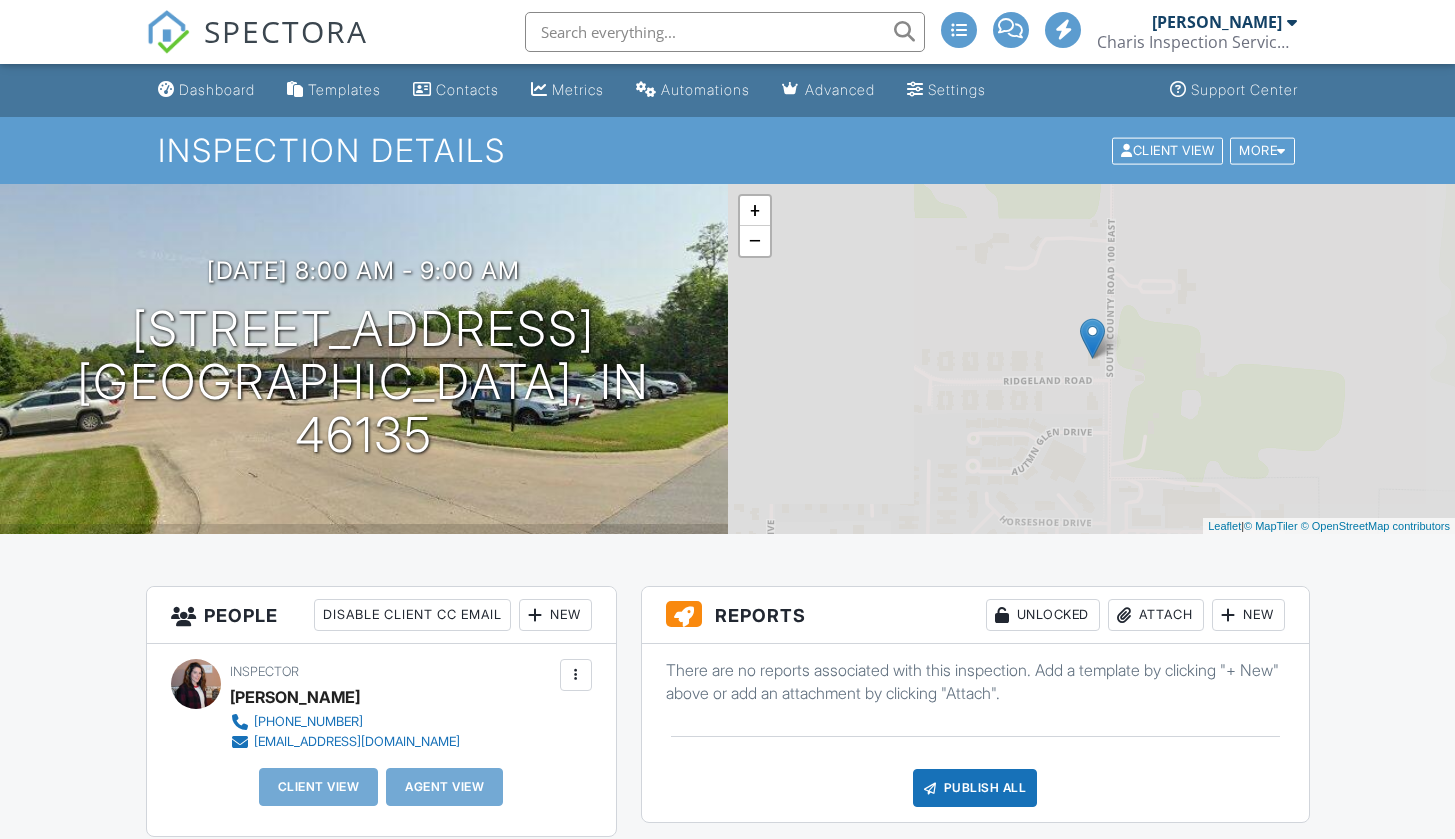 scroll, scrollTop: 0, scrollLeft: 0, axis: both 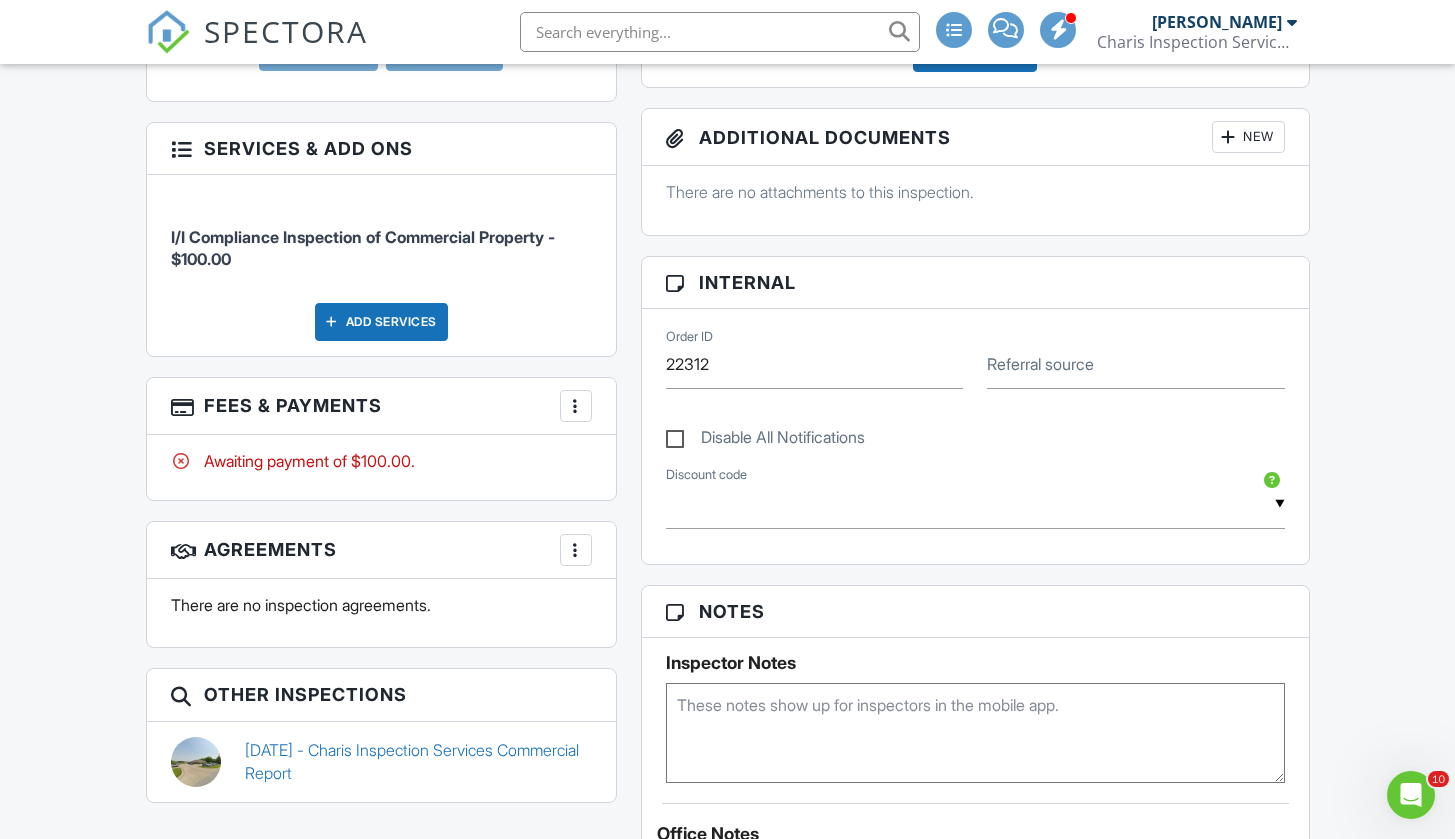 click at bounding box center (576, 406) 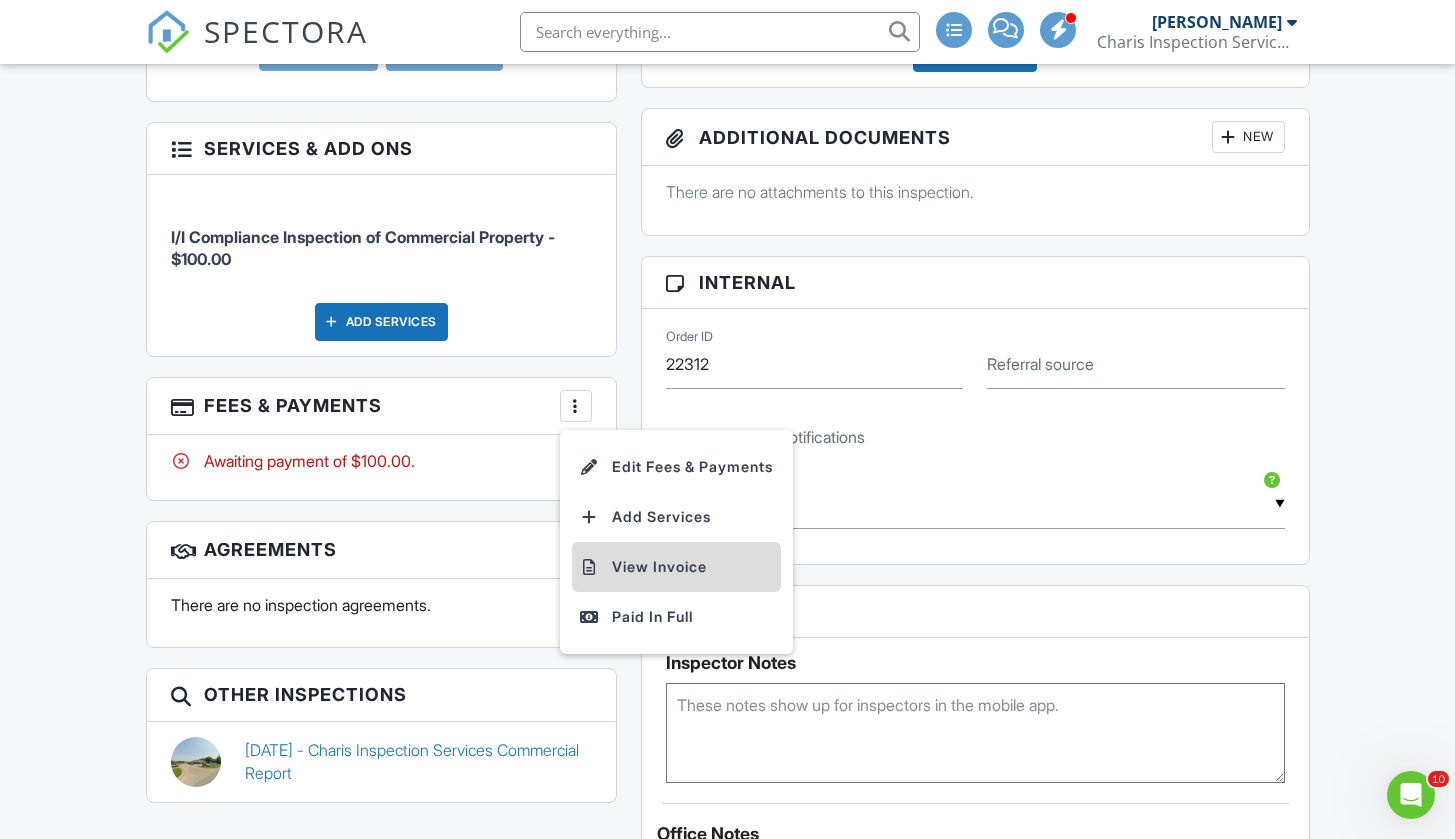 click on "View Invoice" at bounding box center [676, 567] 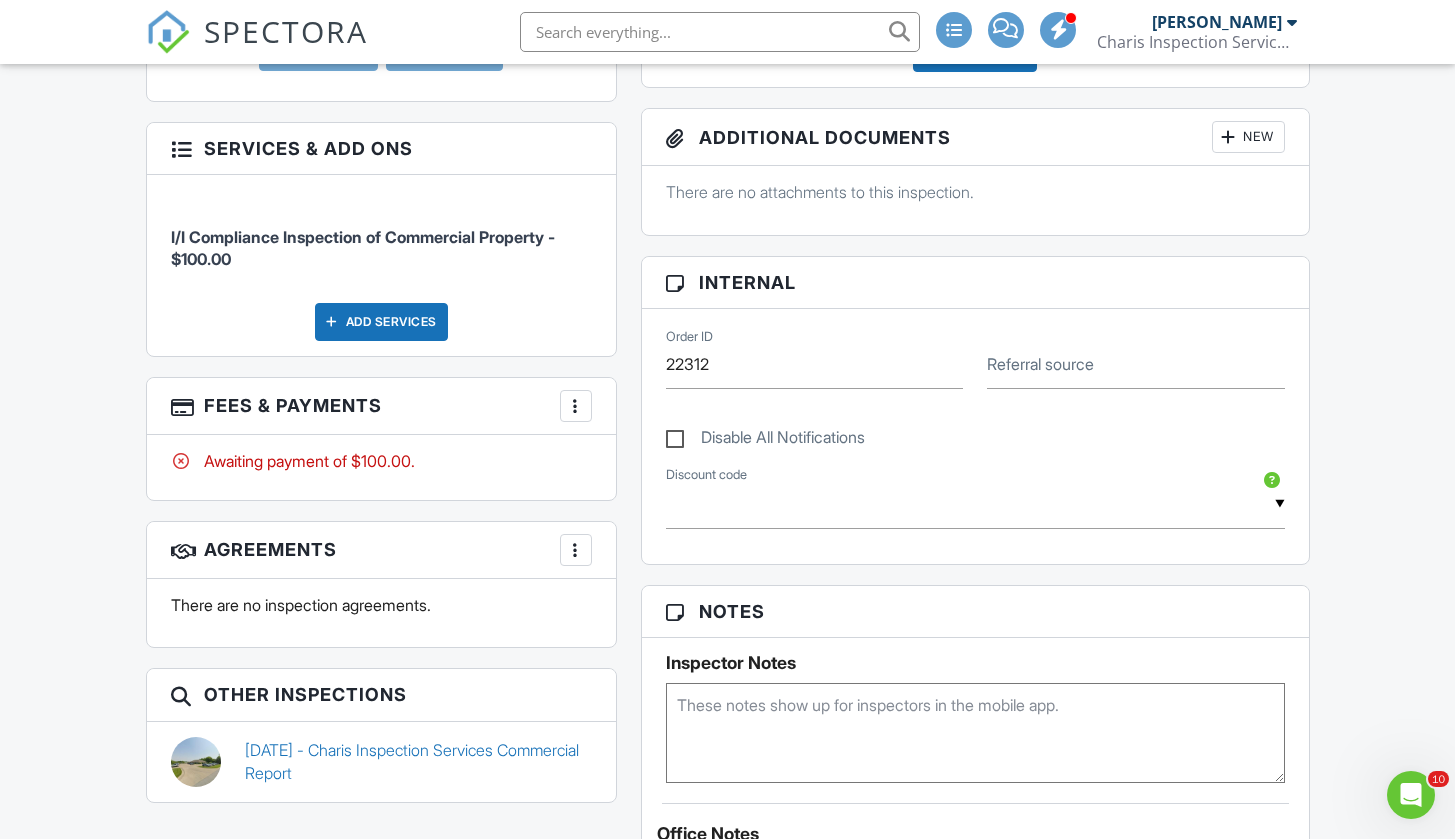 click 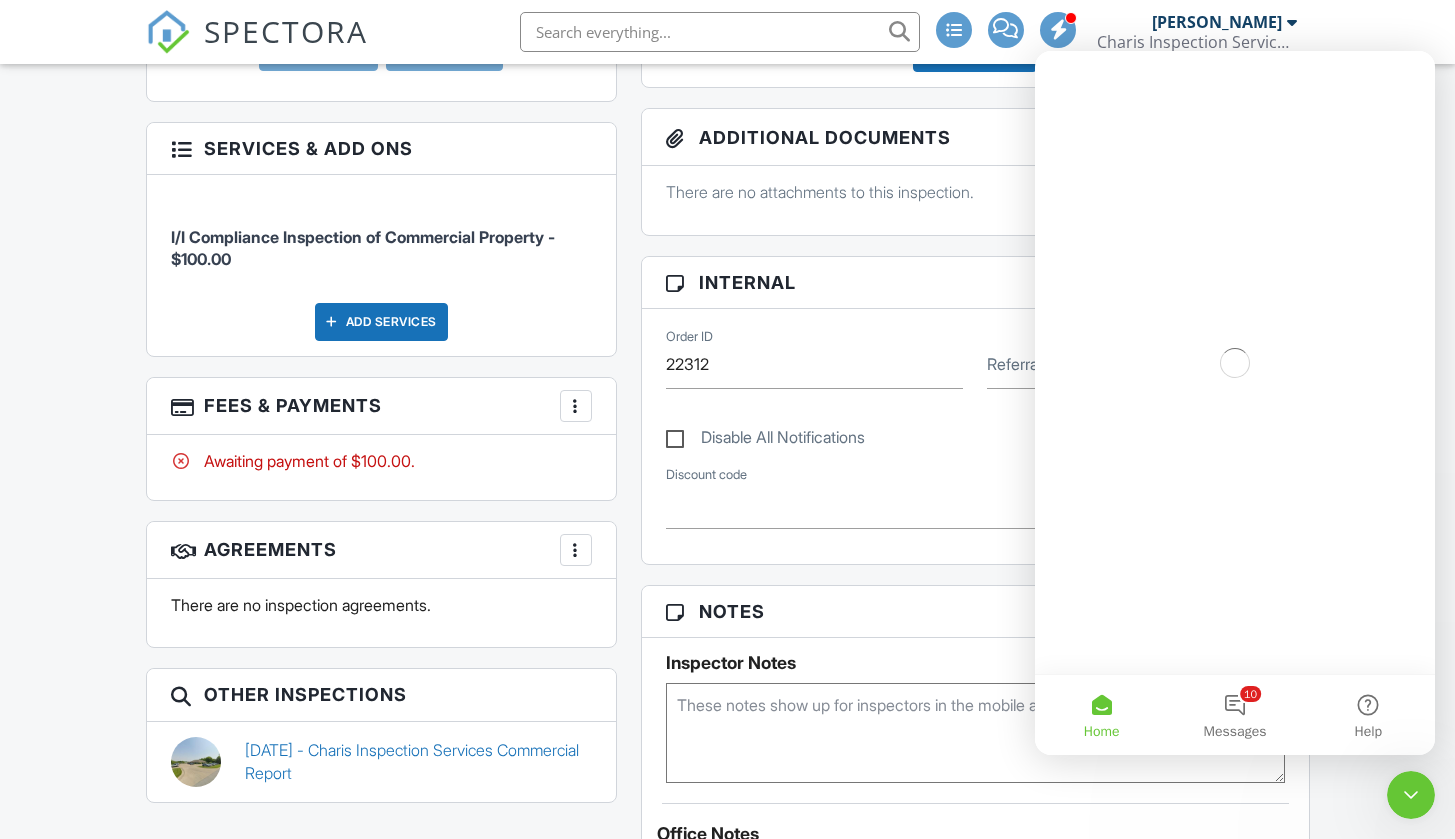 scroll, scrollTop: 0, scrollLeft: 0, axis: both 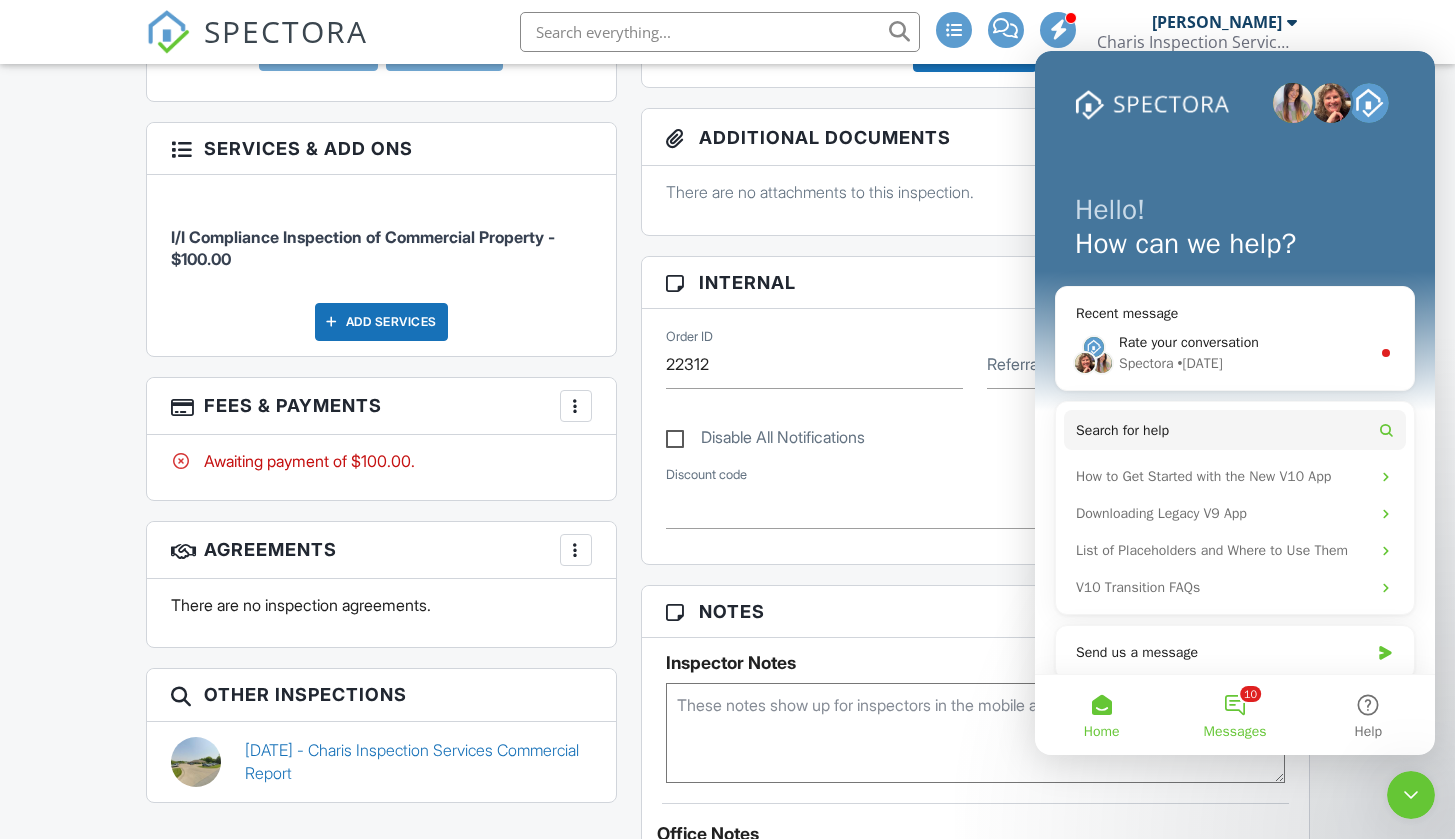 click on "10 Messages" at bounding box center (1234, 715) 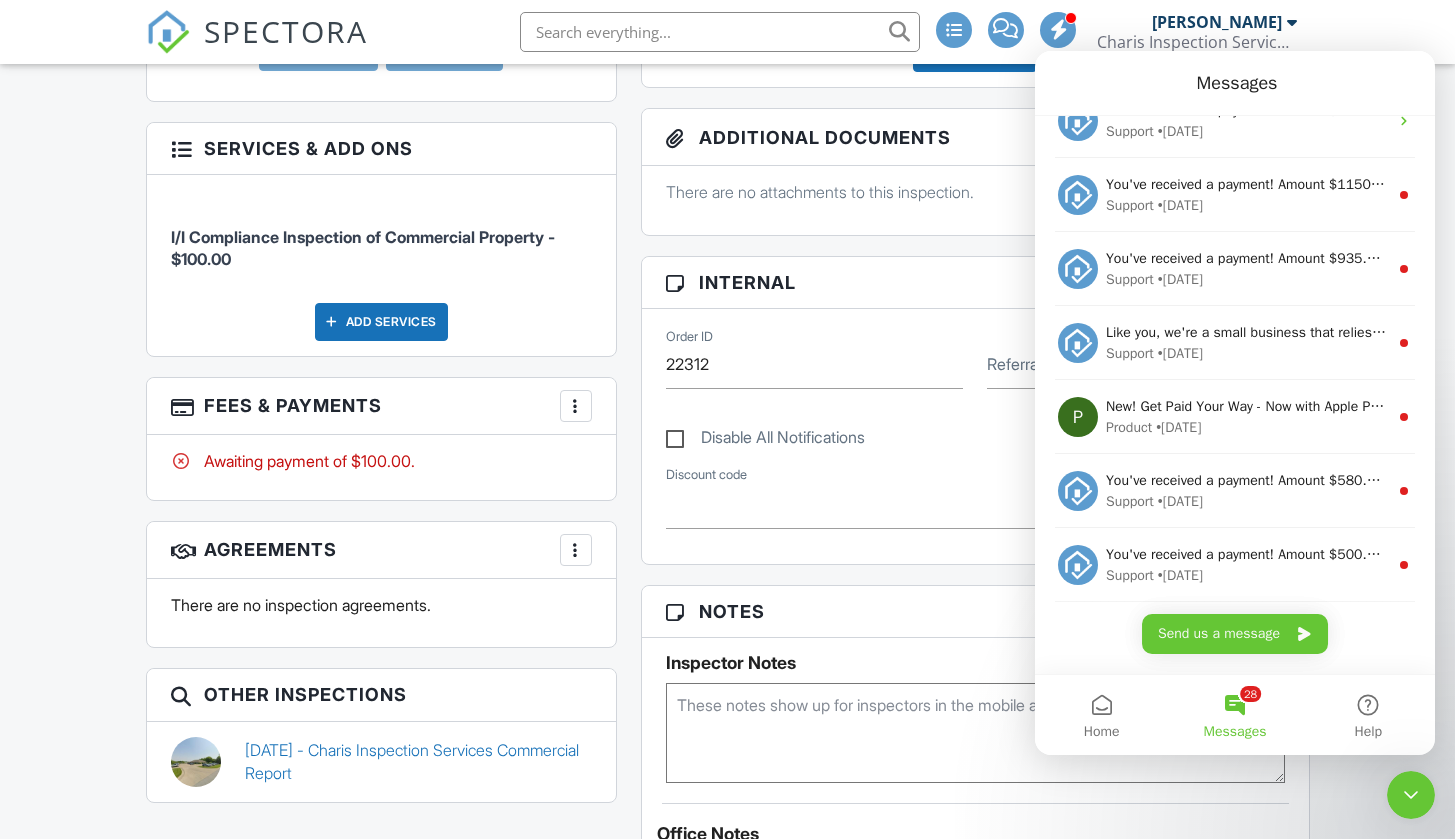 scroll, scrollTop: 1742, scrollLeft: 0, axis: vertical 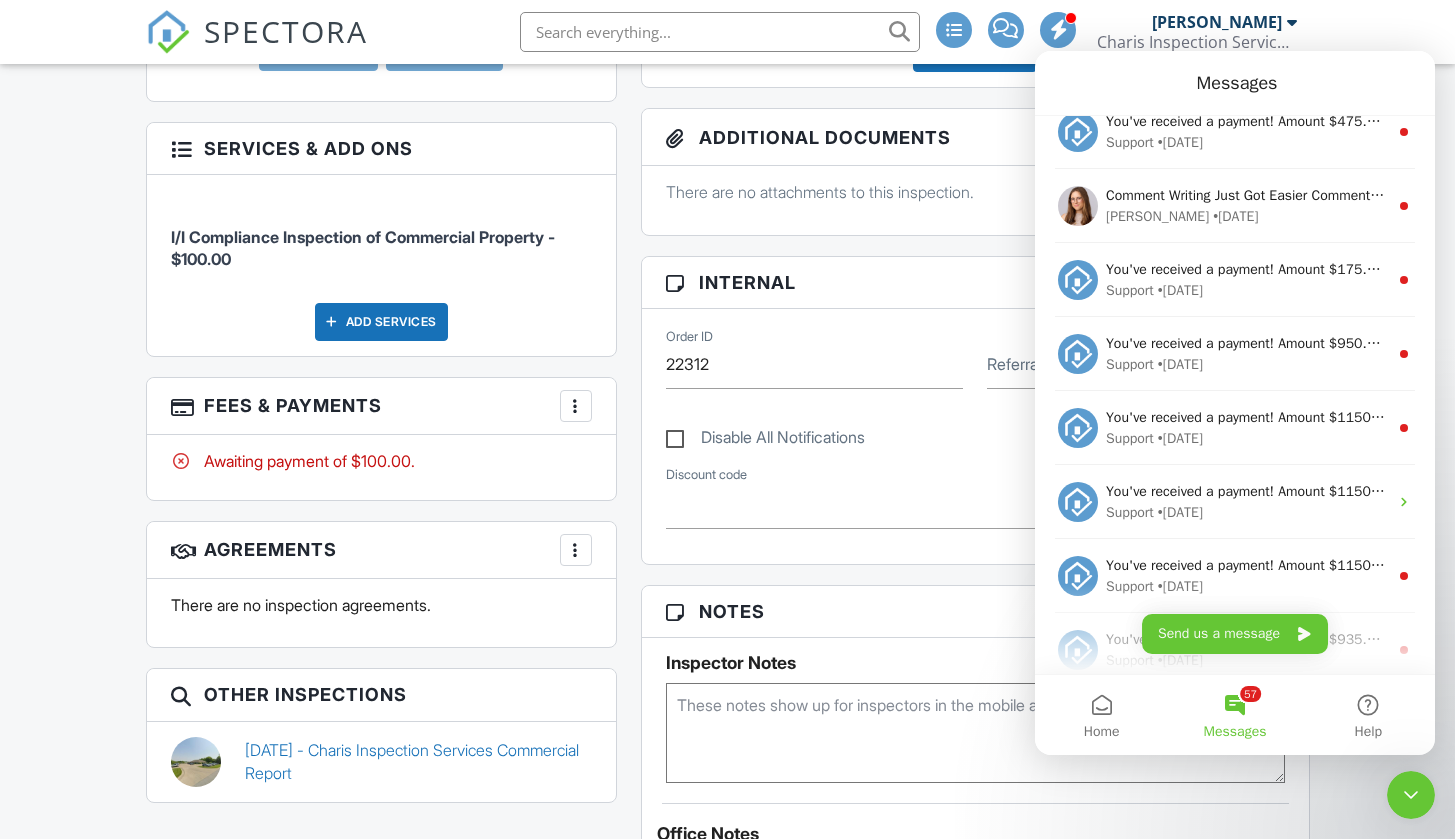 click at bounding box center [1411, 795] 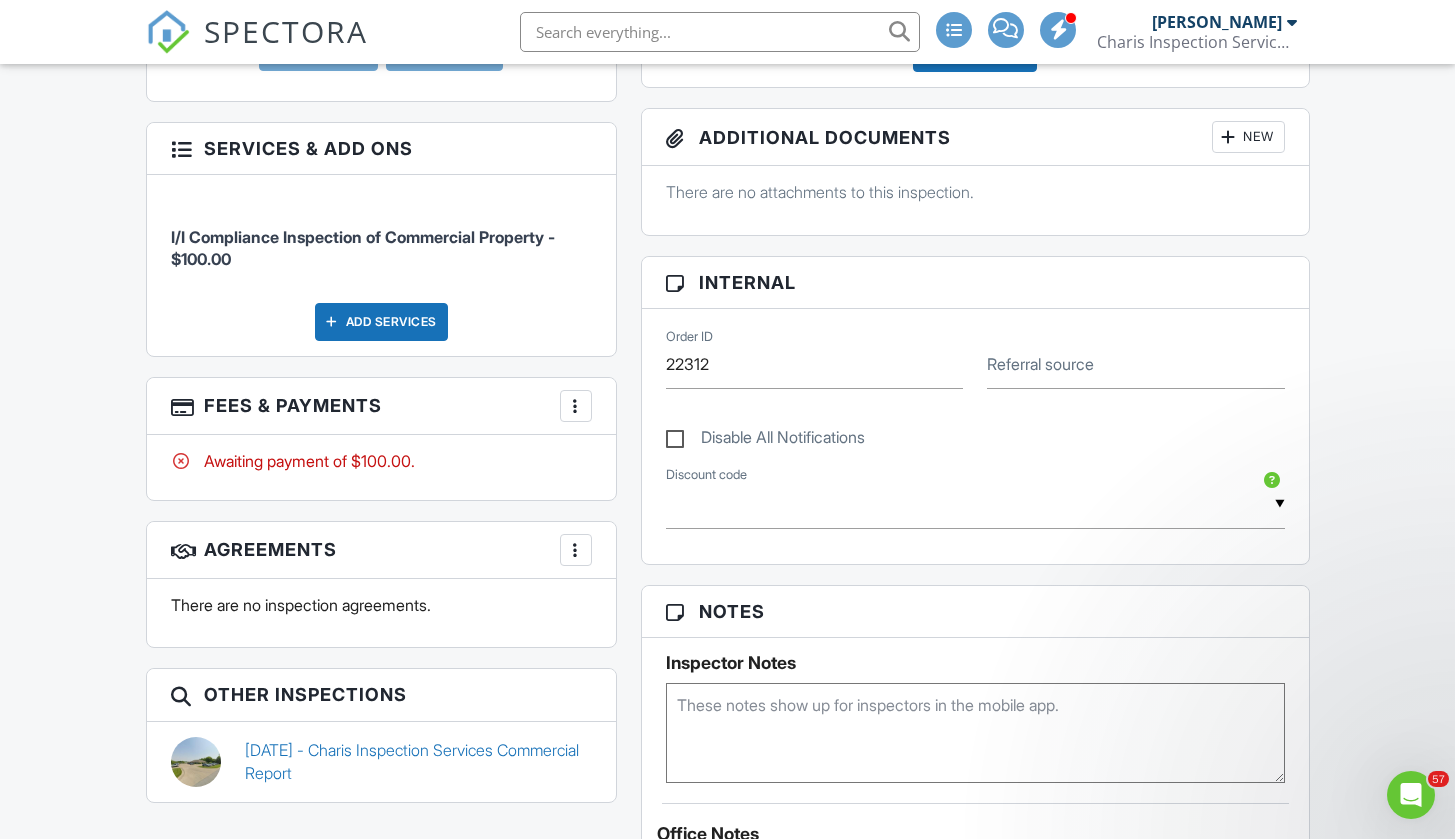 scroll, scrollTop: 0, scrollLeft: 0, axis: both 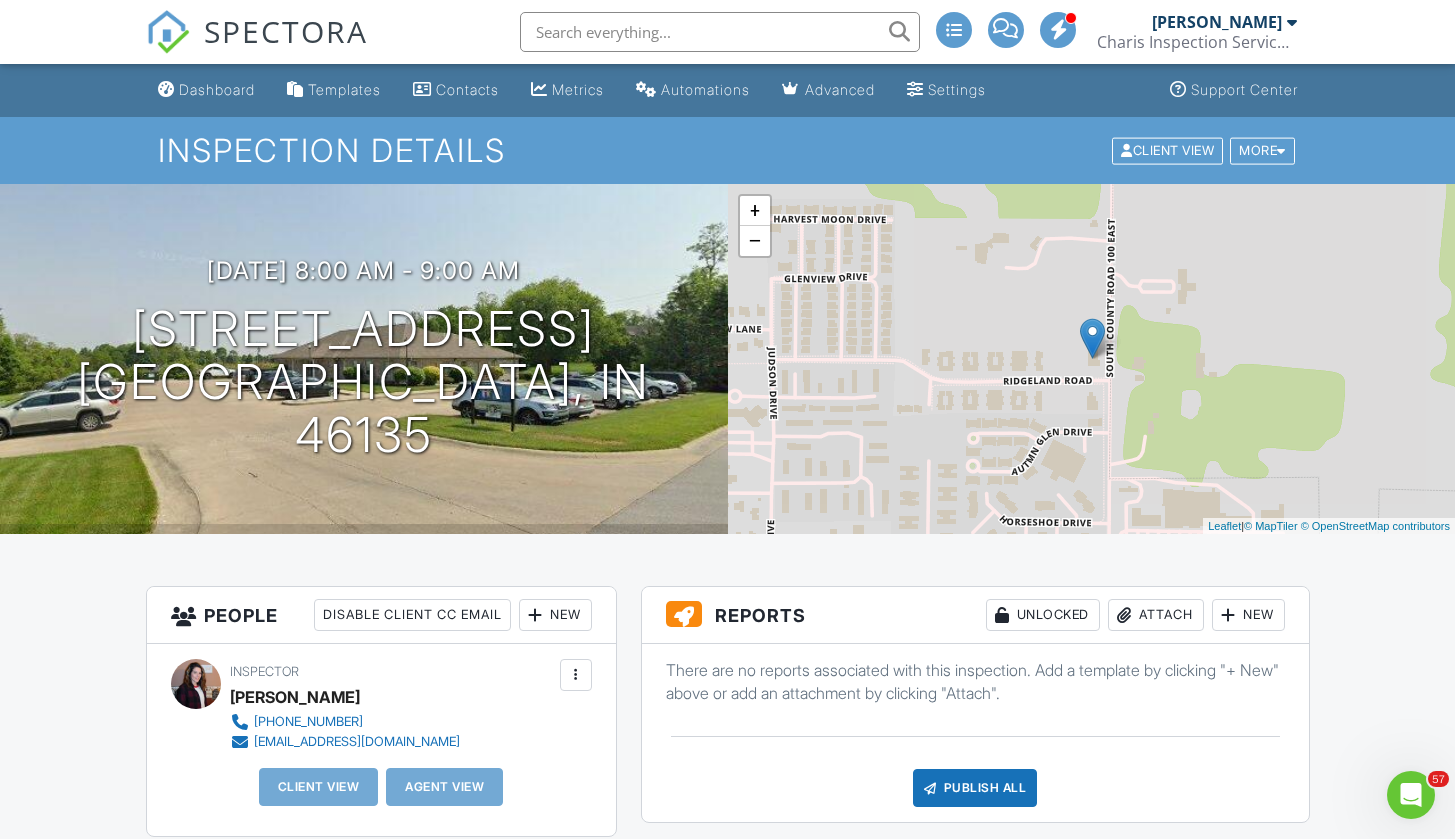 click at bounding box center [720, 32] 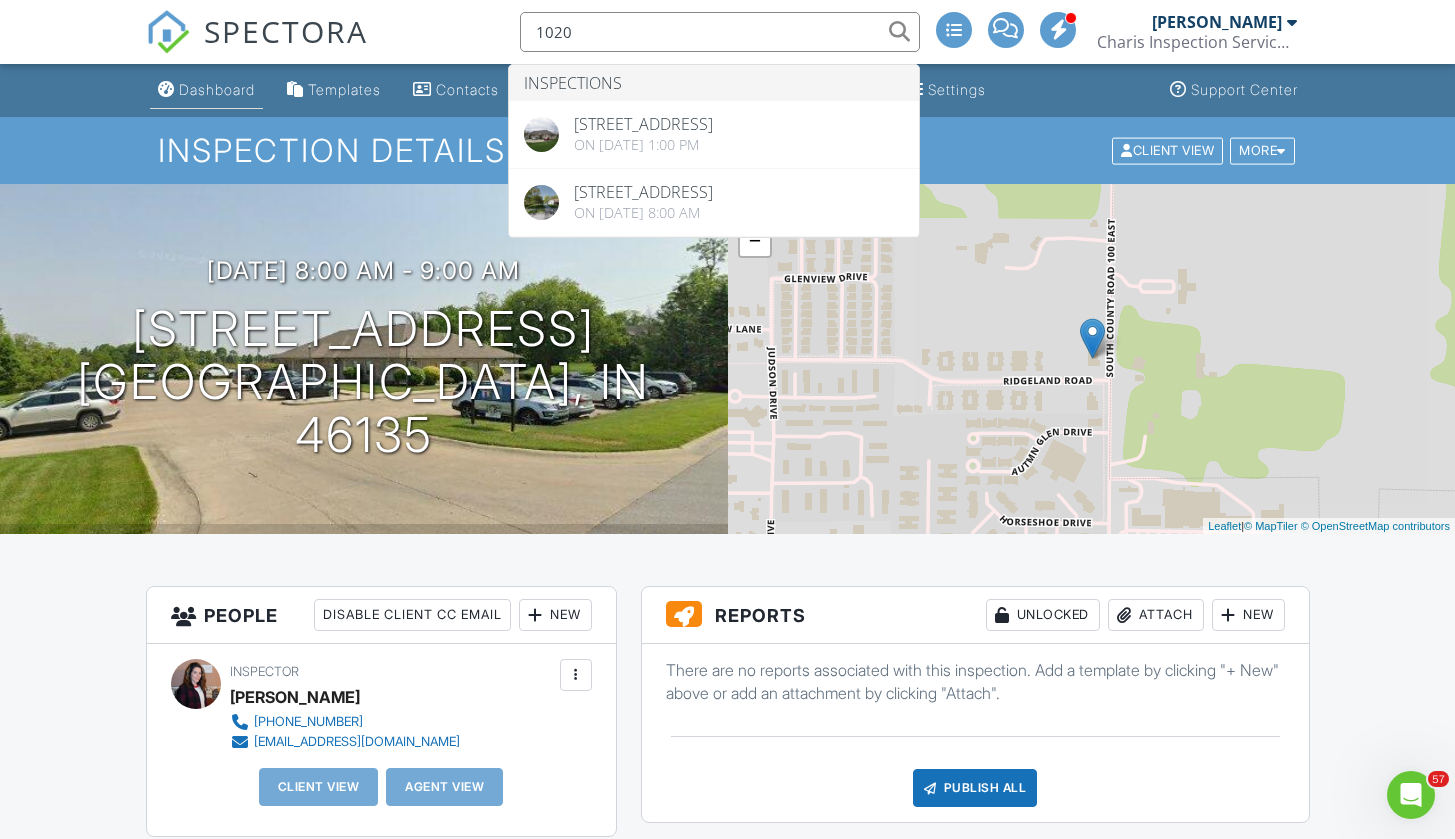 type on "1020" 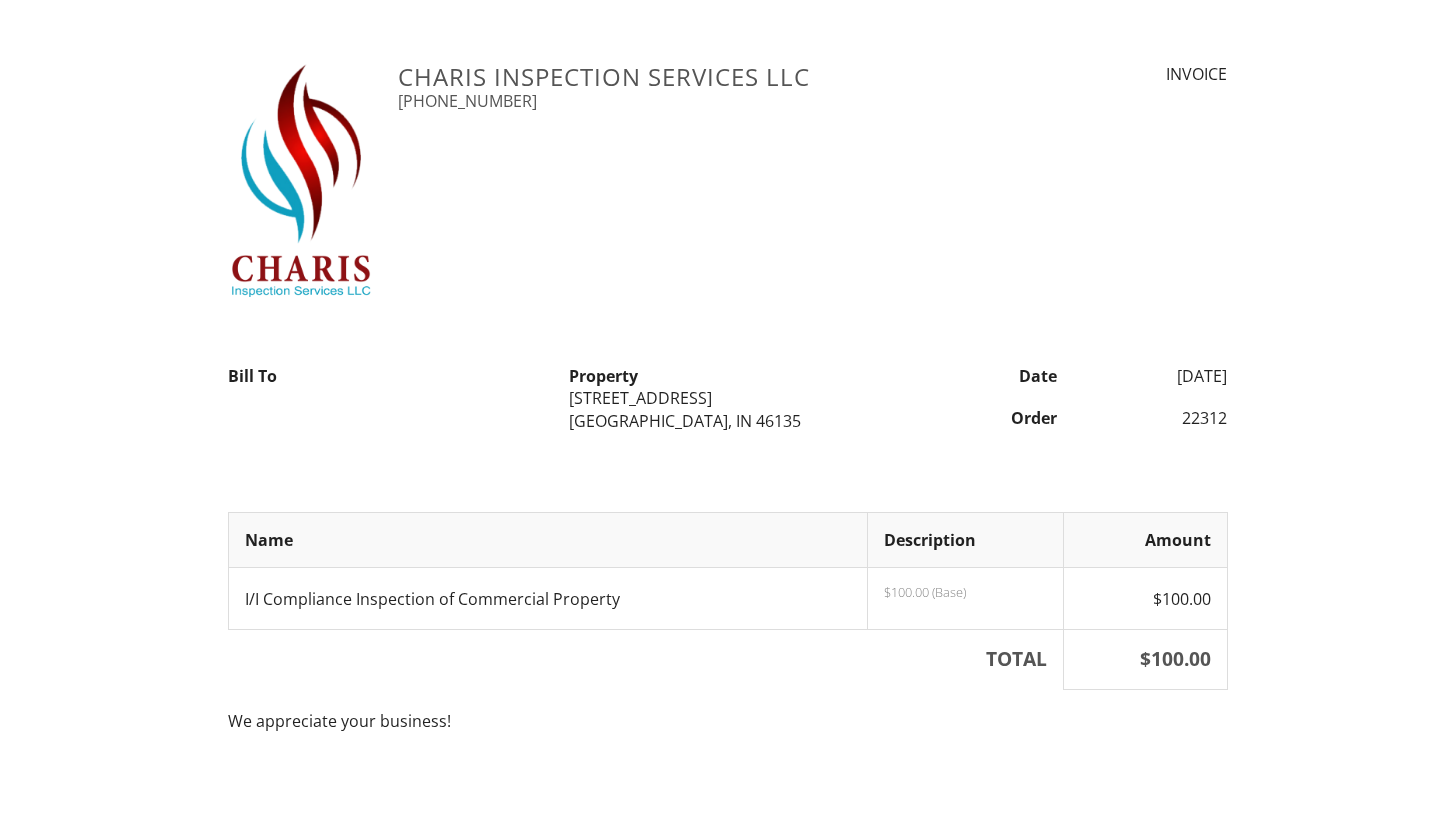 scroll, scrollTop: 0, scrollLeft: 0, axis: both 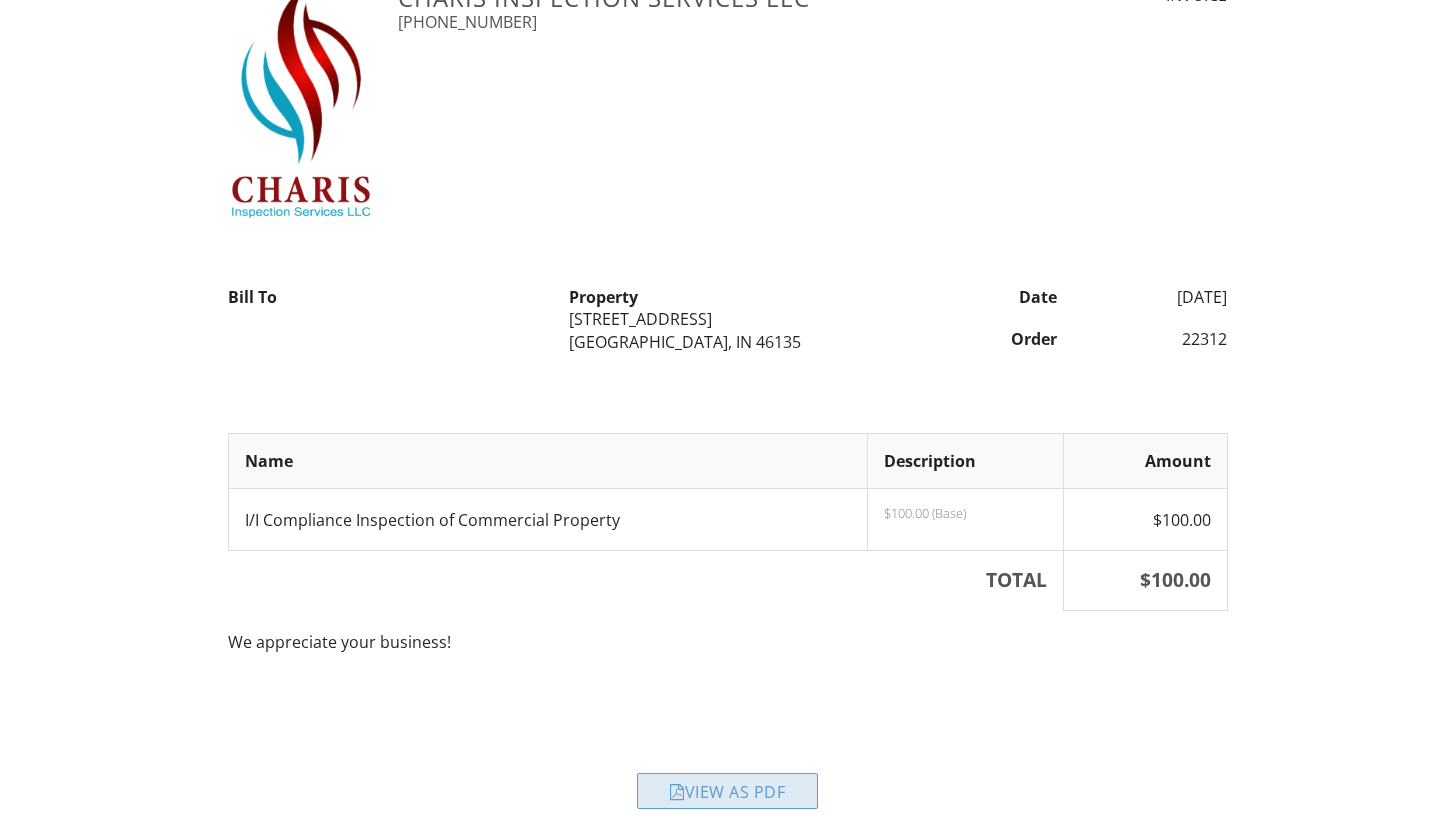 click at bounding box center (677, 792) 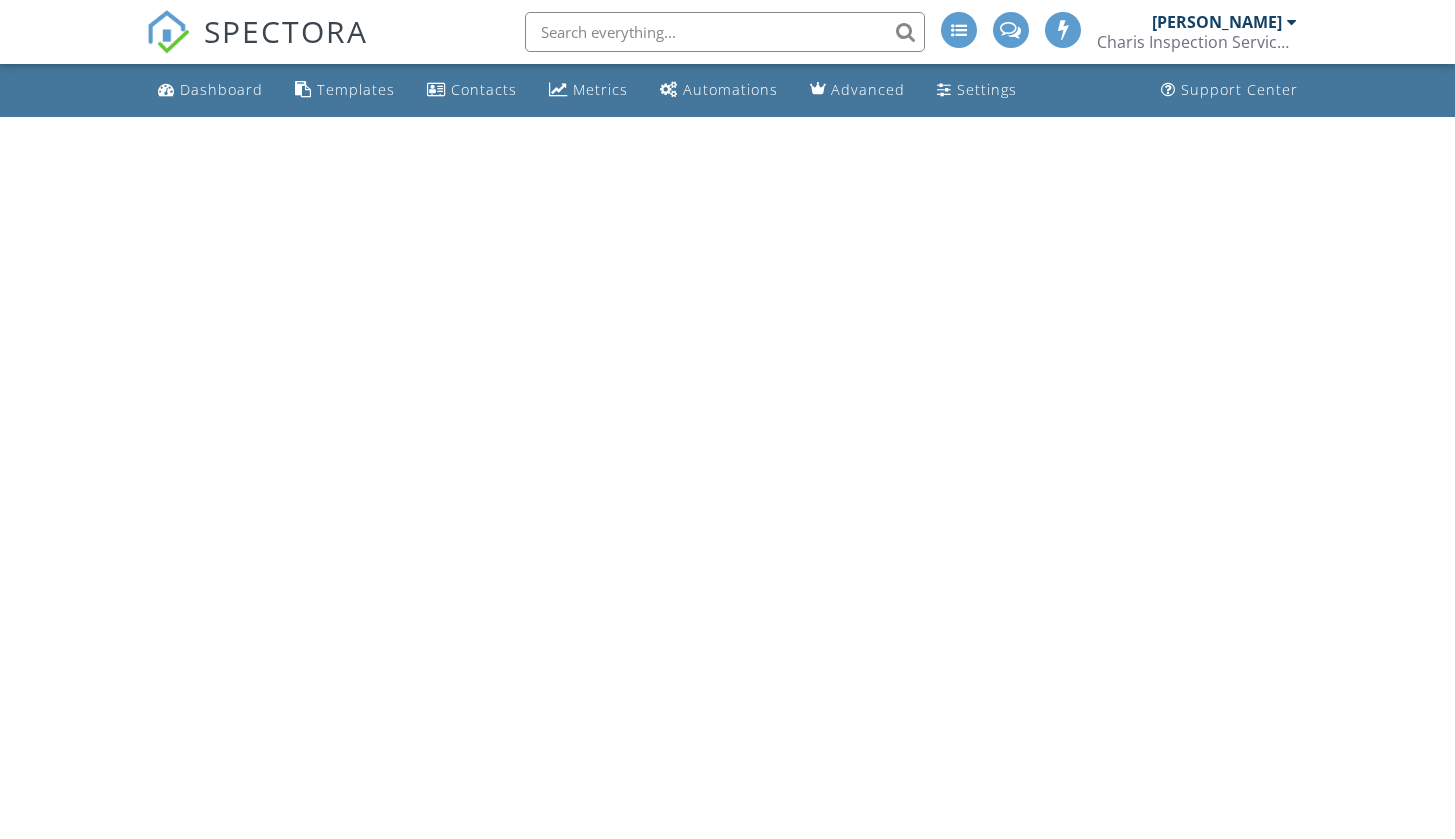 scroll, scrollTop: 0, scrollLeft: 0, axis: both 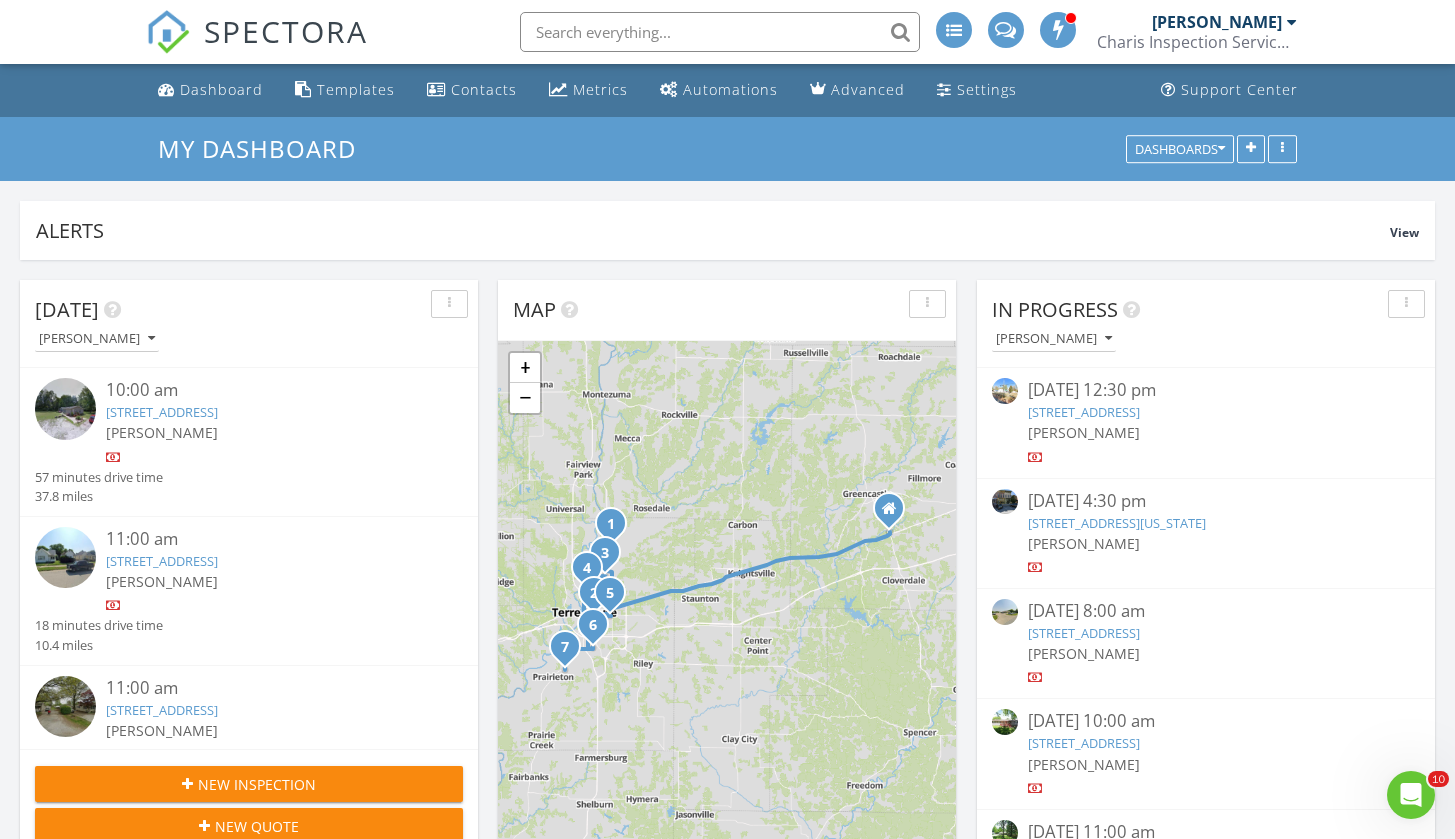 click on "New Inspection" at bounding box center (249, 784) 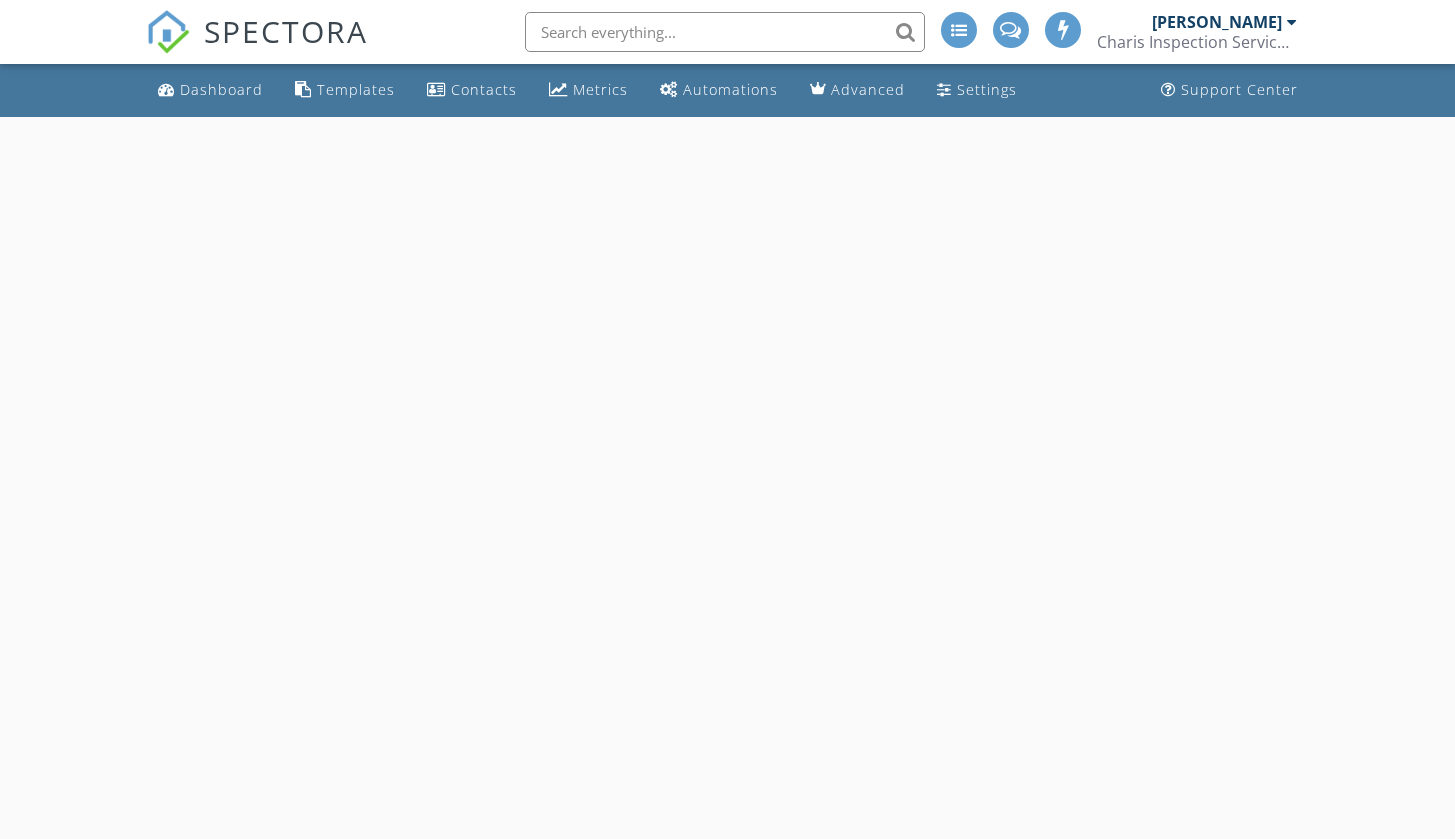 scroll, scrollTop: 0, scrollLeft: 0, axis: both 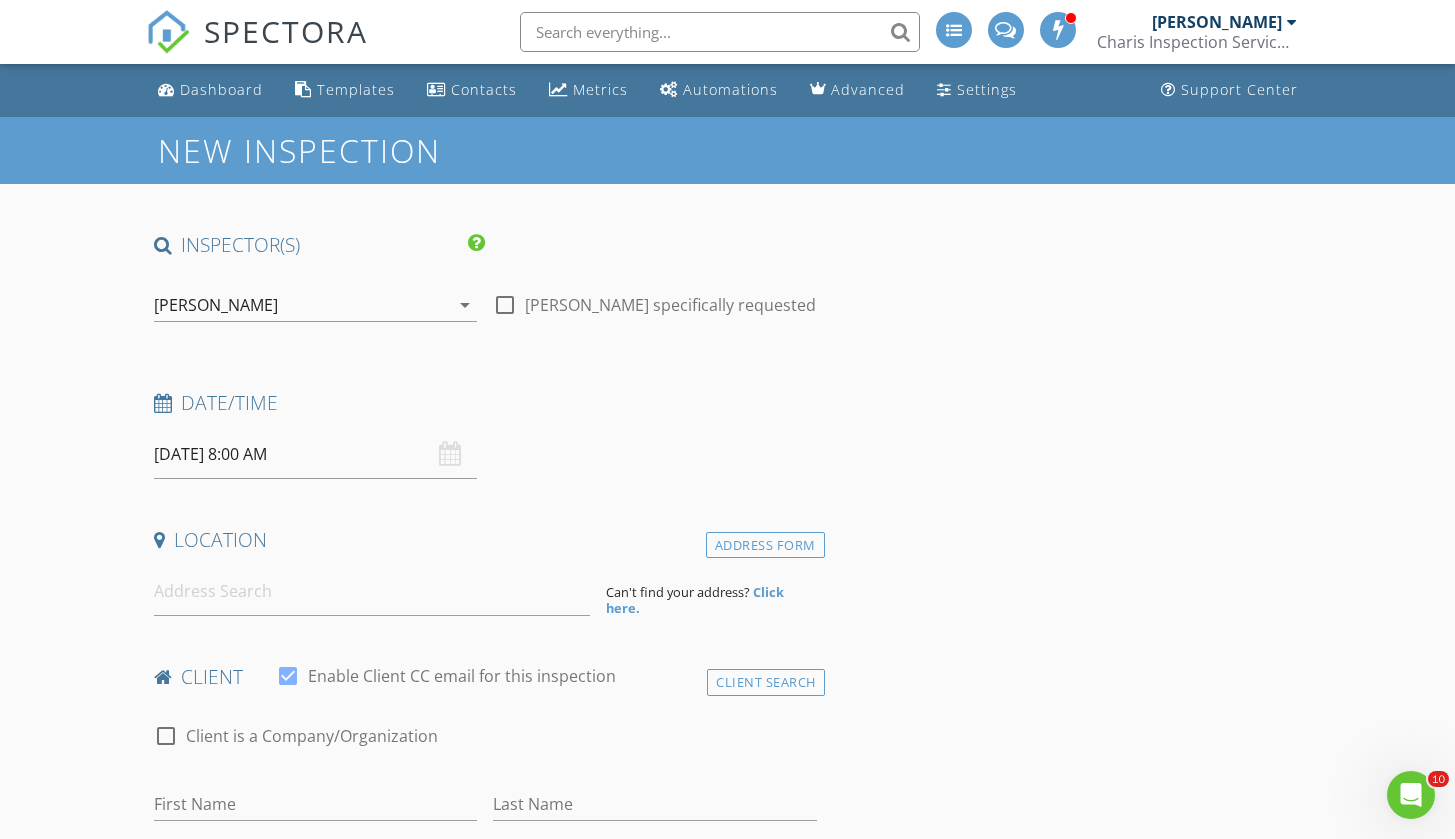 click on "07/11/2025 8:00 AM" at bounding box center (316, 454) 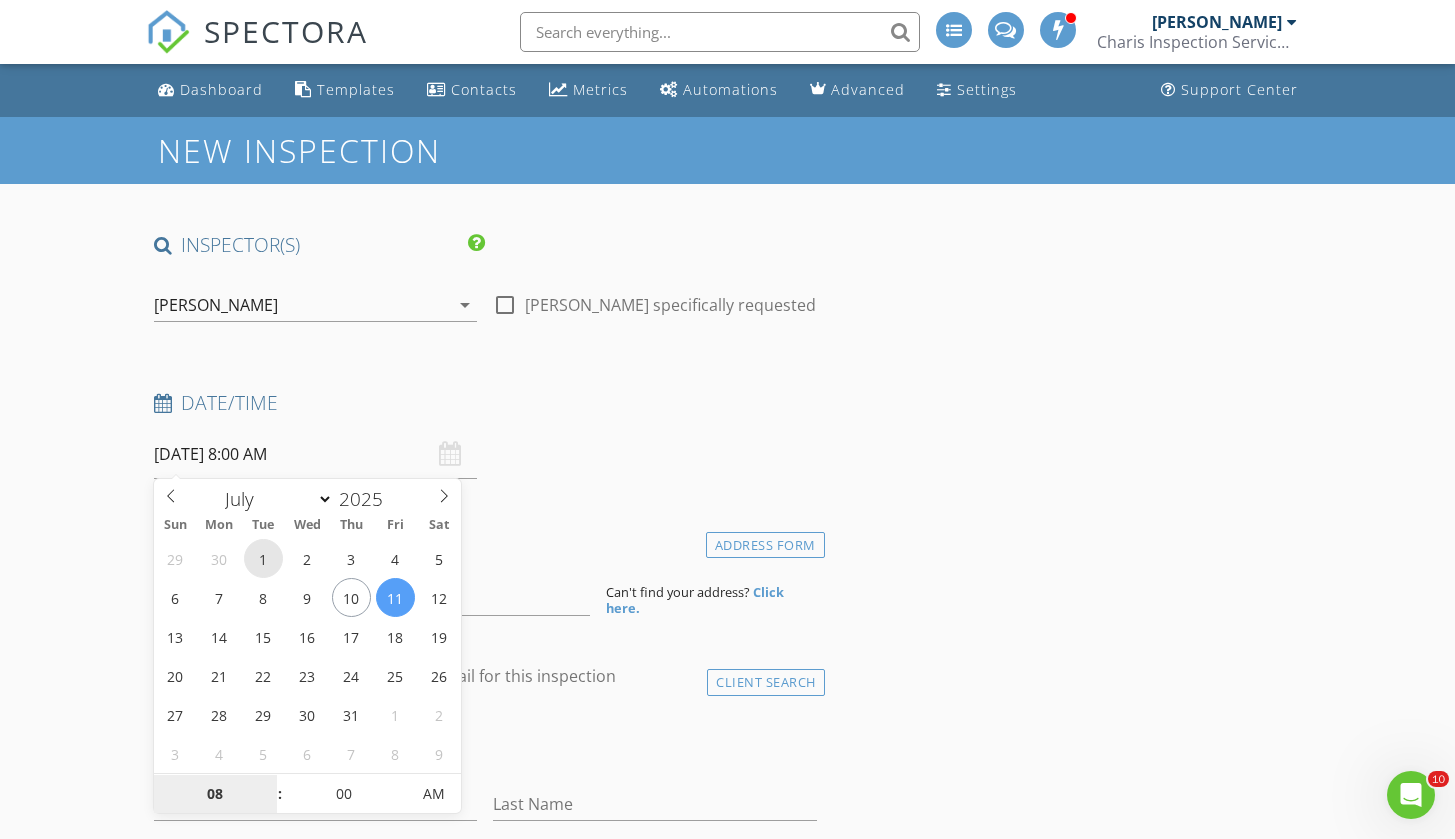 type on "07/01/2025 8:00 AM" 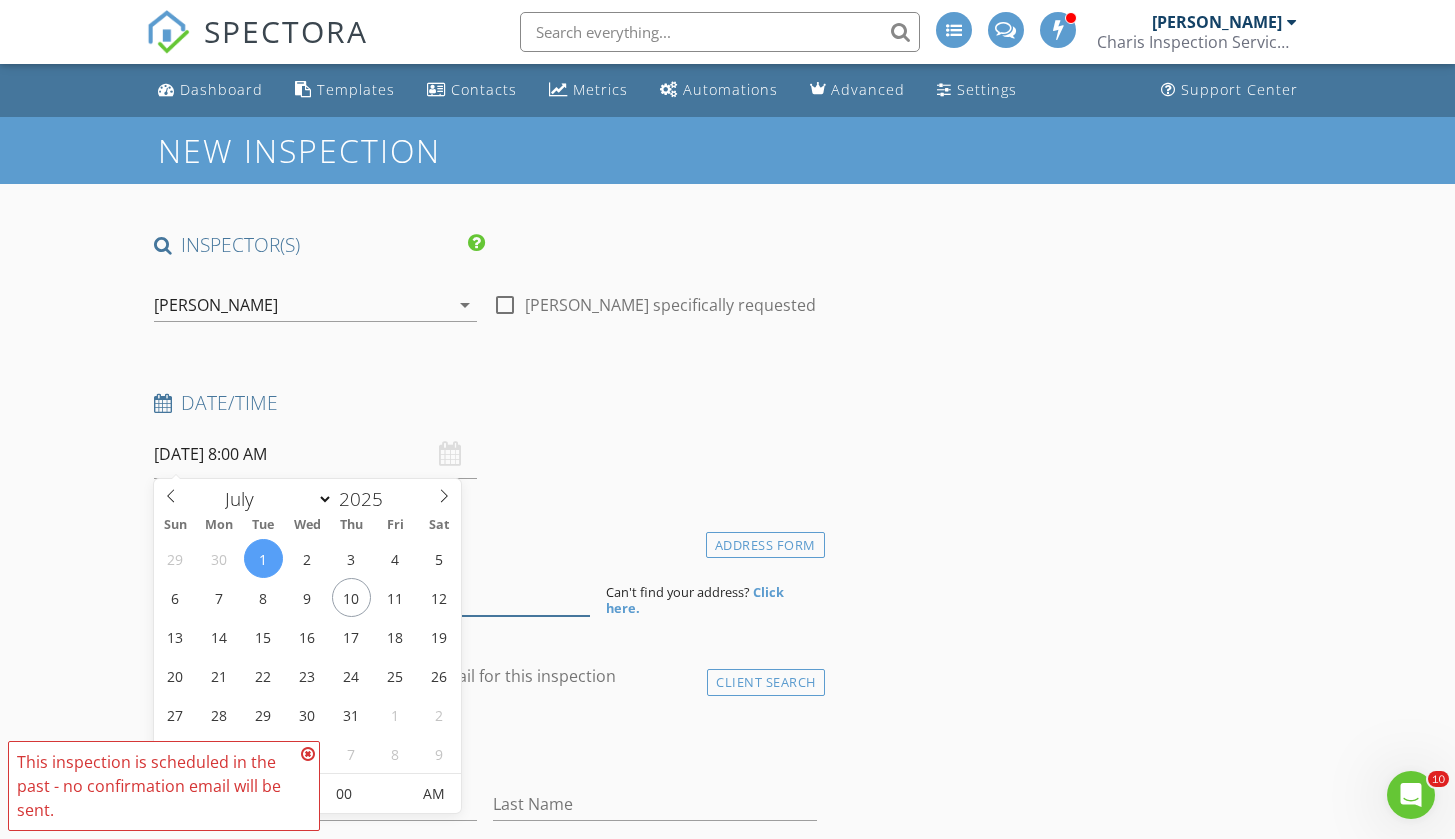 click at bounding box center [372, 591] 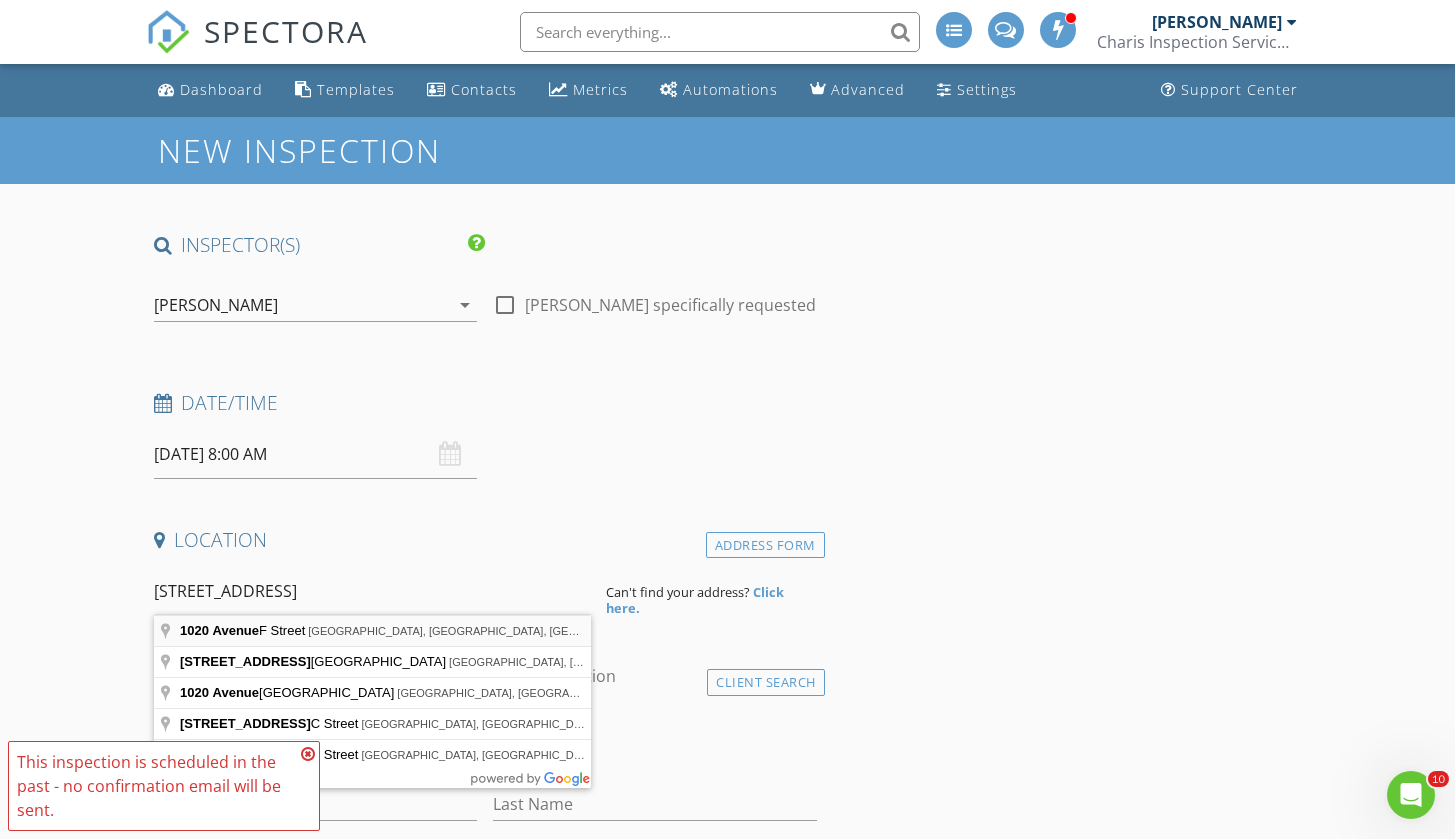 type on "1020 Avenue F Street, Greencastle, IN, USA" 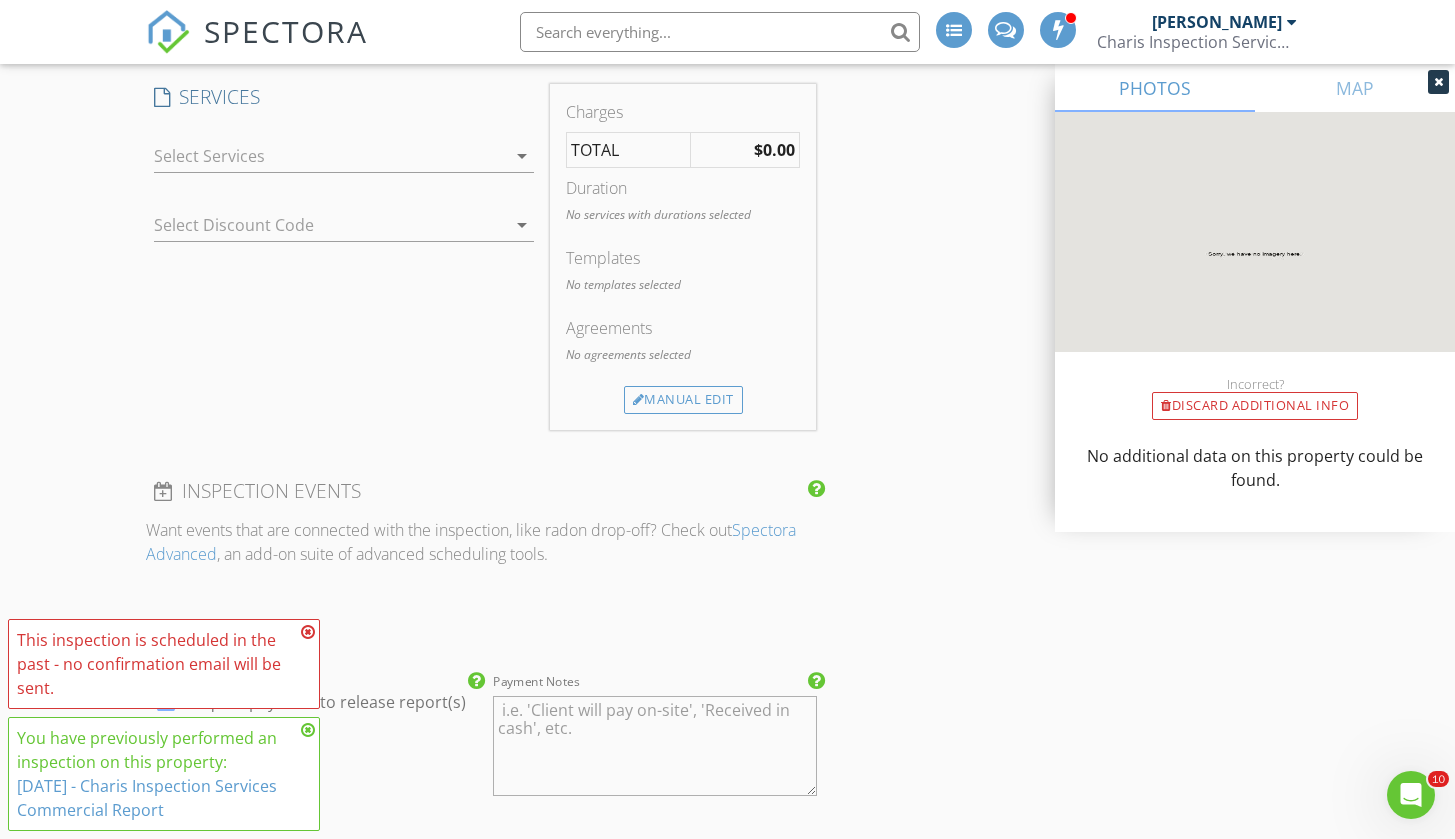 scroll, scrollTop: 1591, scrollLeft: 0, axis: vertical 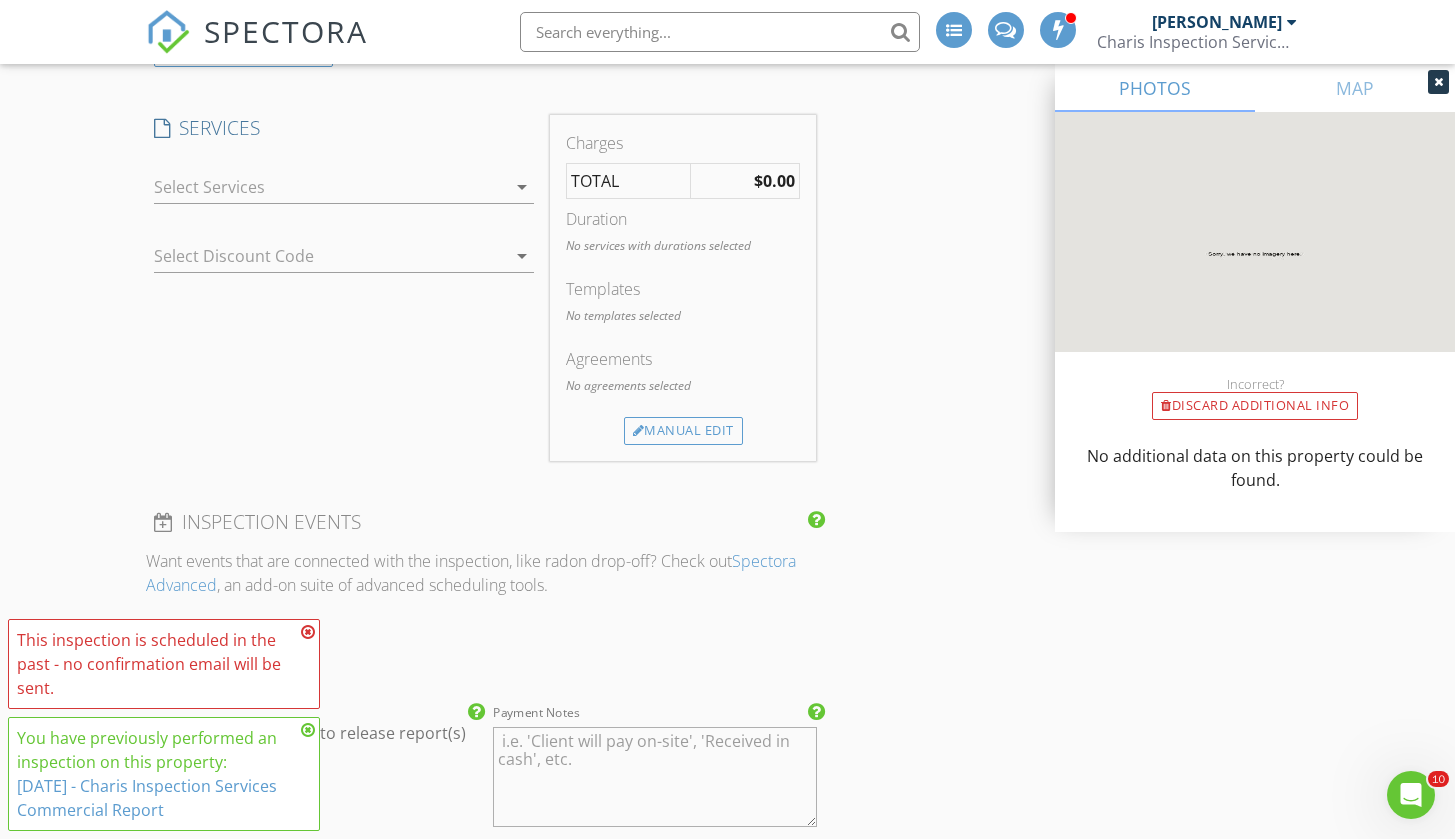 click on "arrow_drop_down" at bounding box center (522, 187) 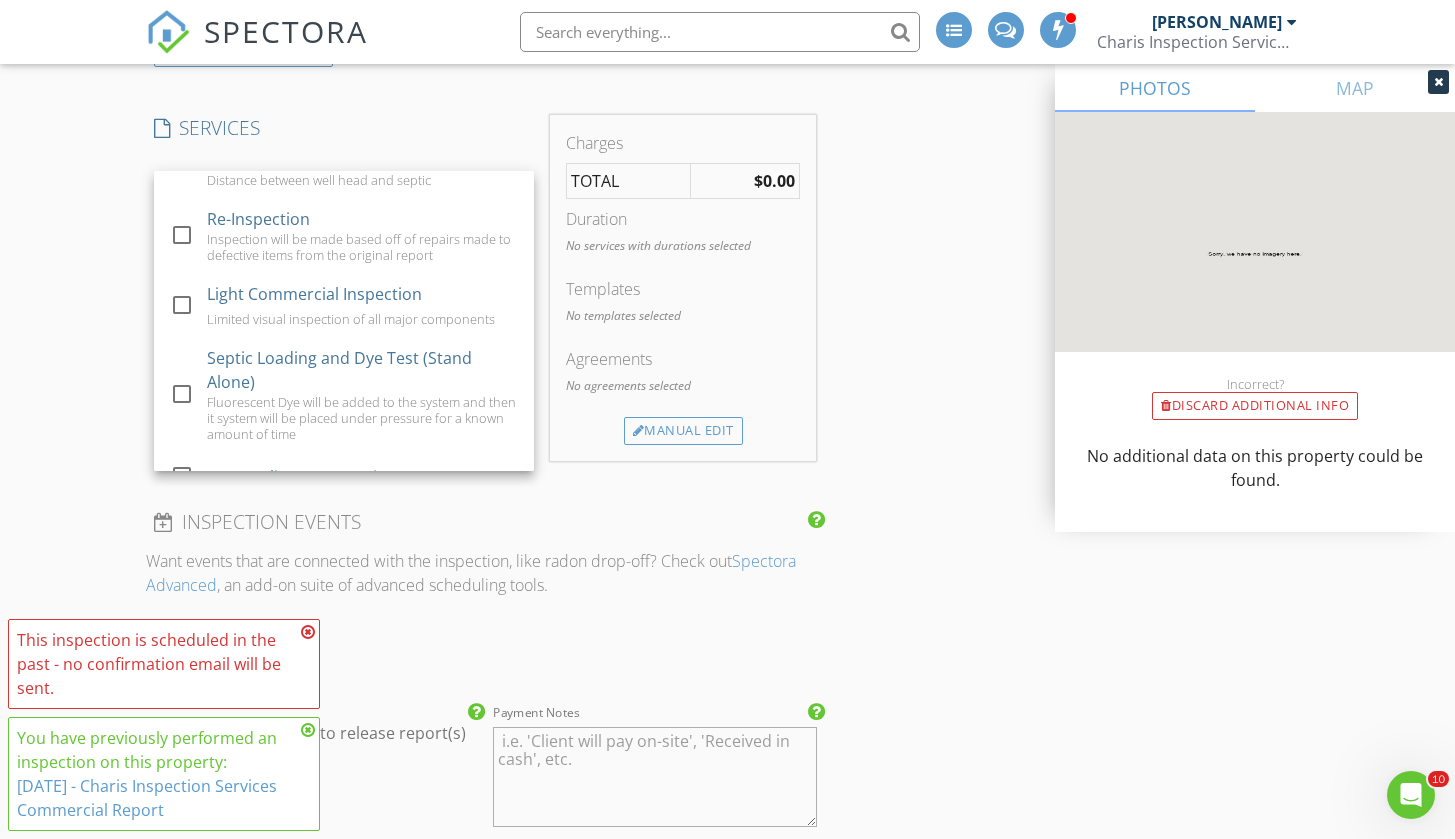 scroll, scrollTop: 260, scrollLeft: 0, axis: vertical 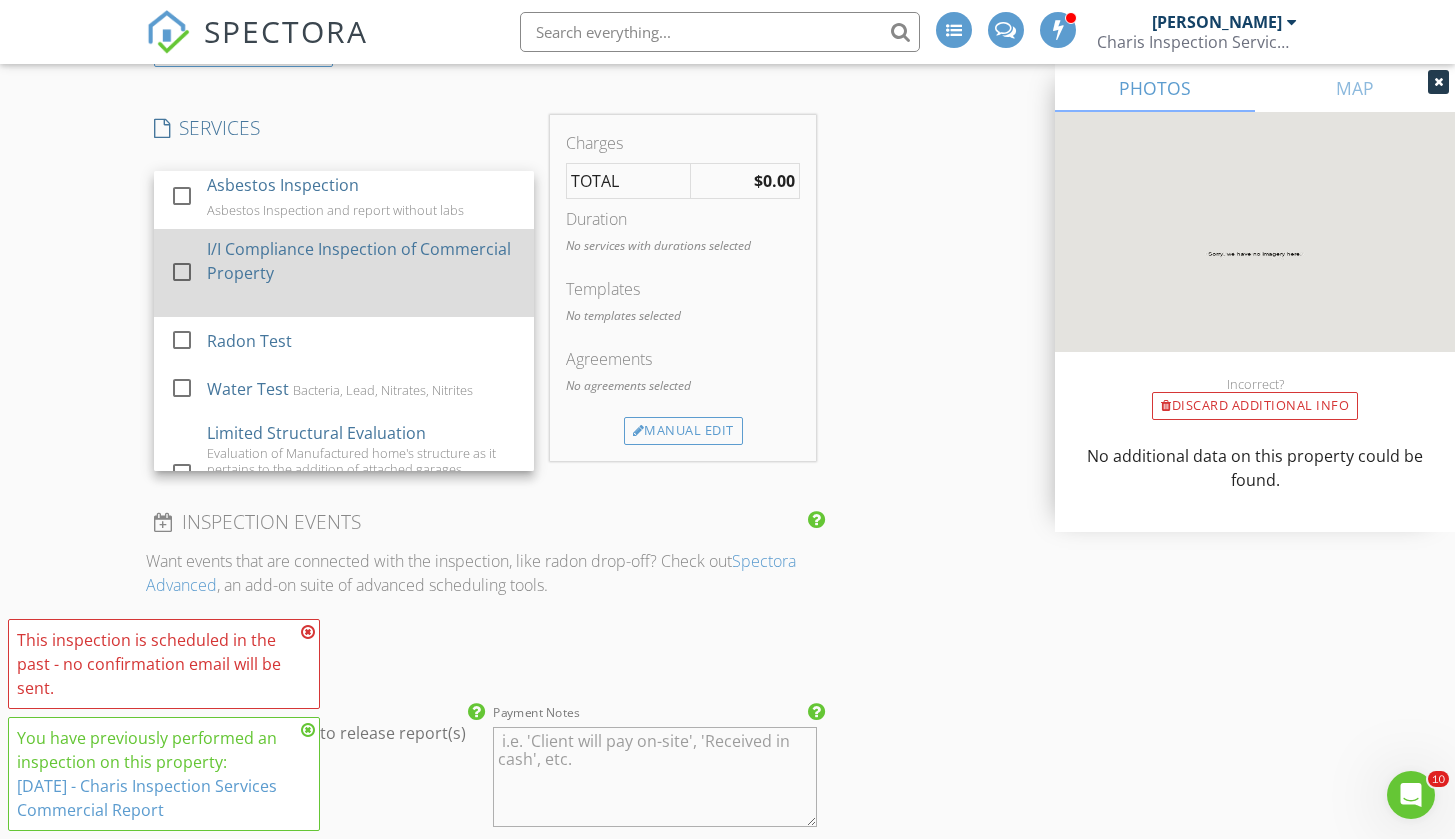 click on "I/I Compliance Inspection of Commercial Property" at bounding box center (362, 261) 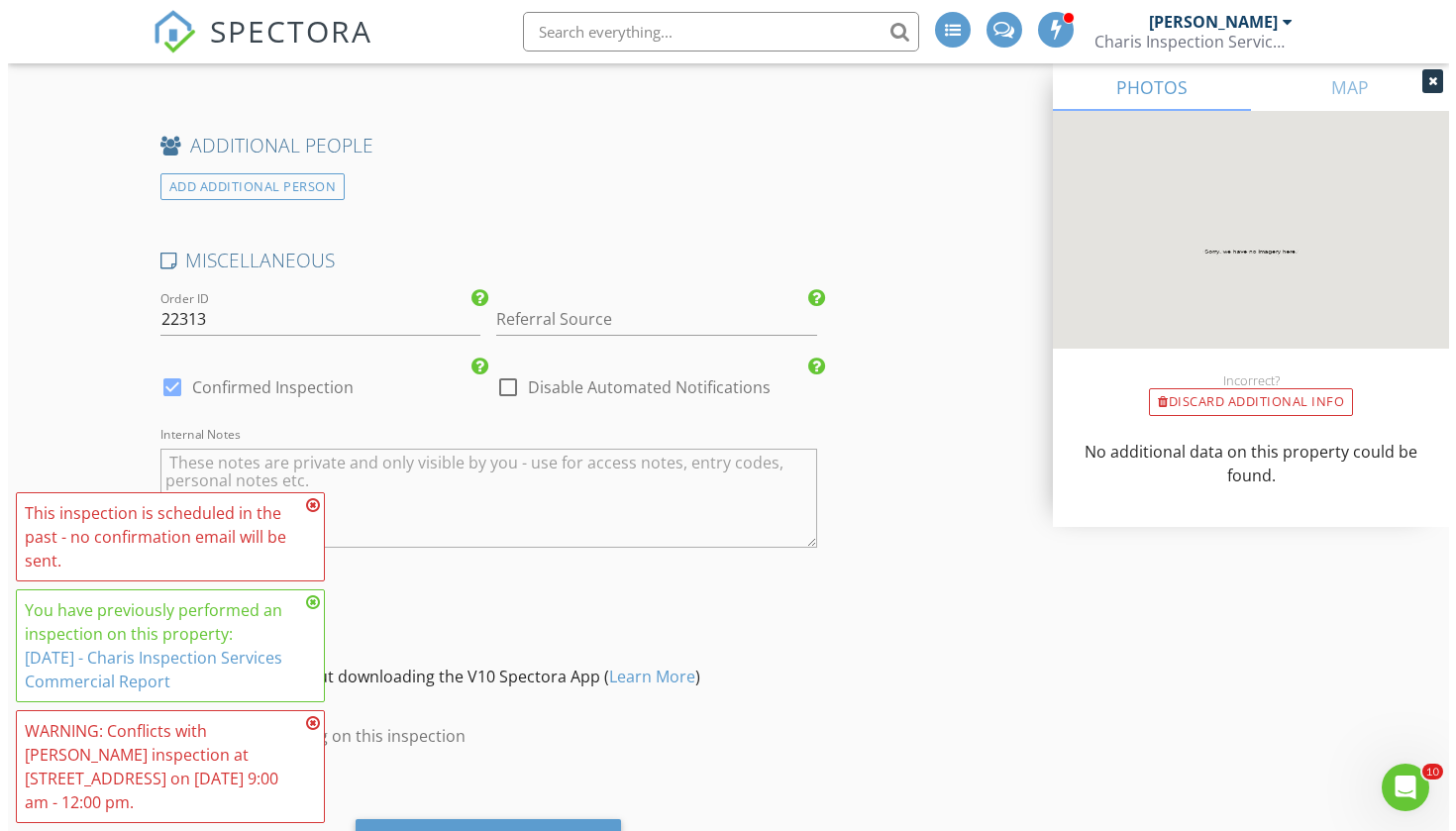 scroll, scrollTop: 2832, scrollLeft: 0, axis: vertical 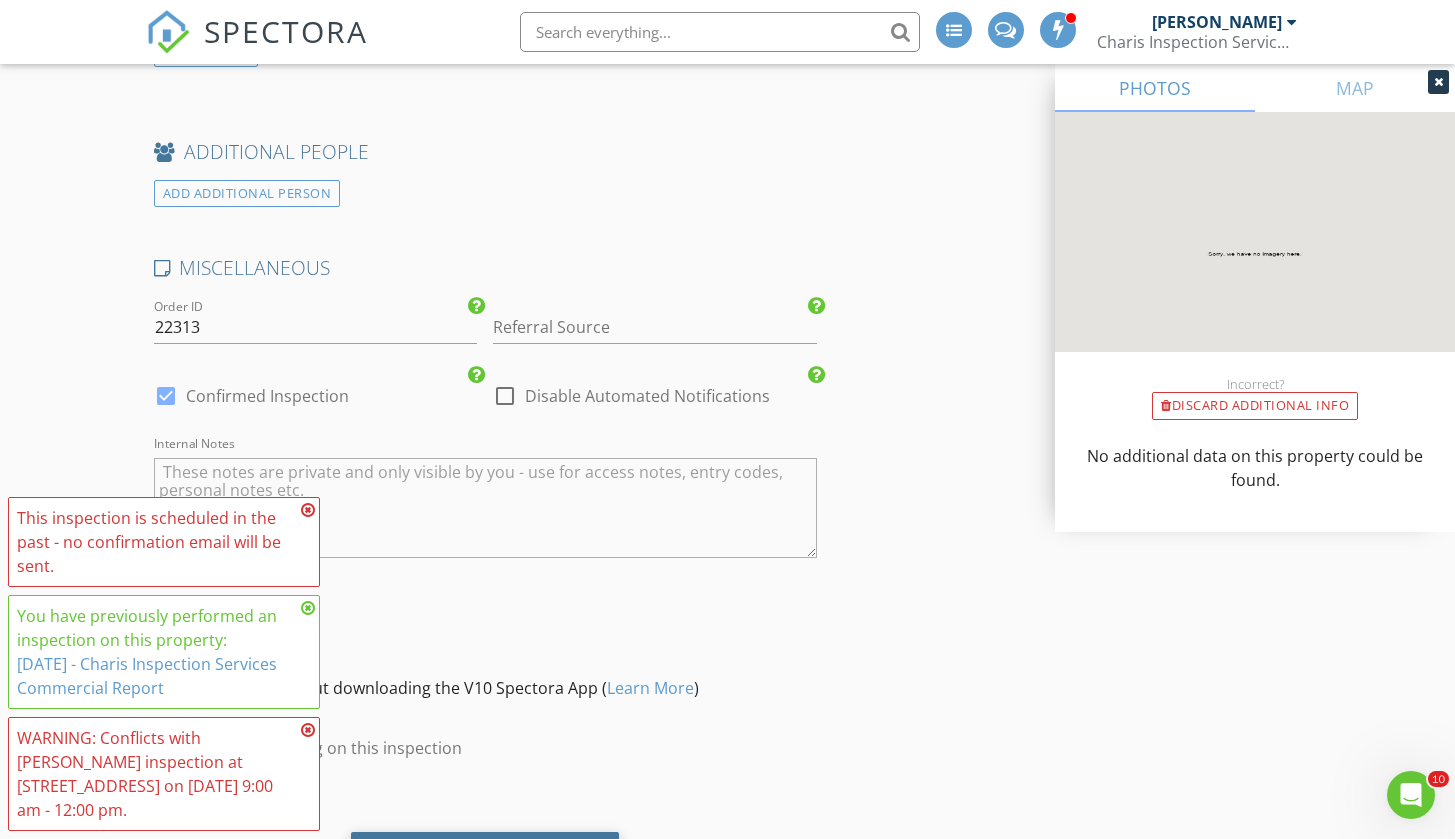 click on "Save Inspection" at bounding box center [485, 858] 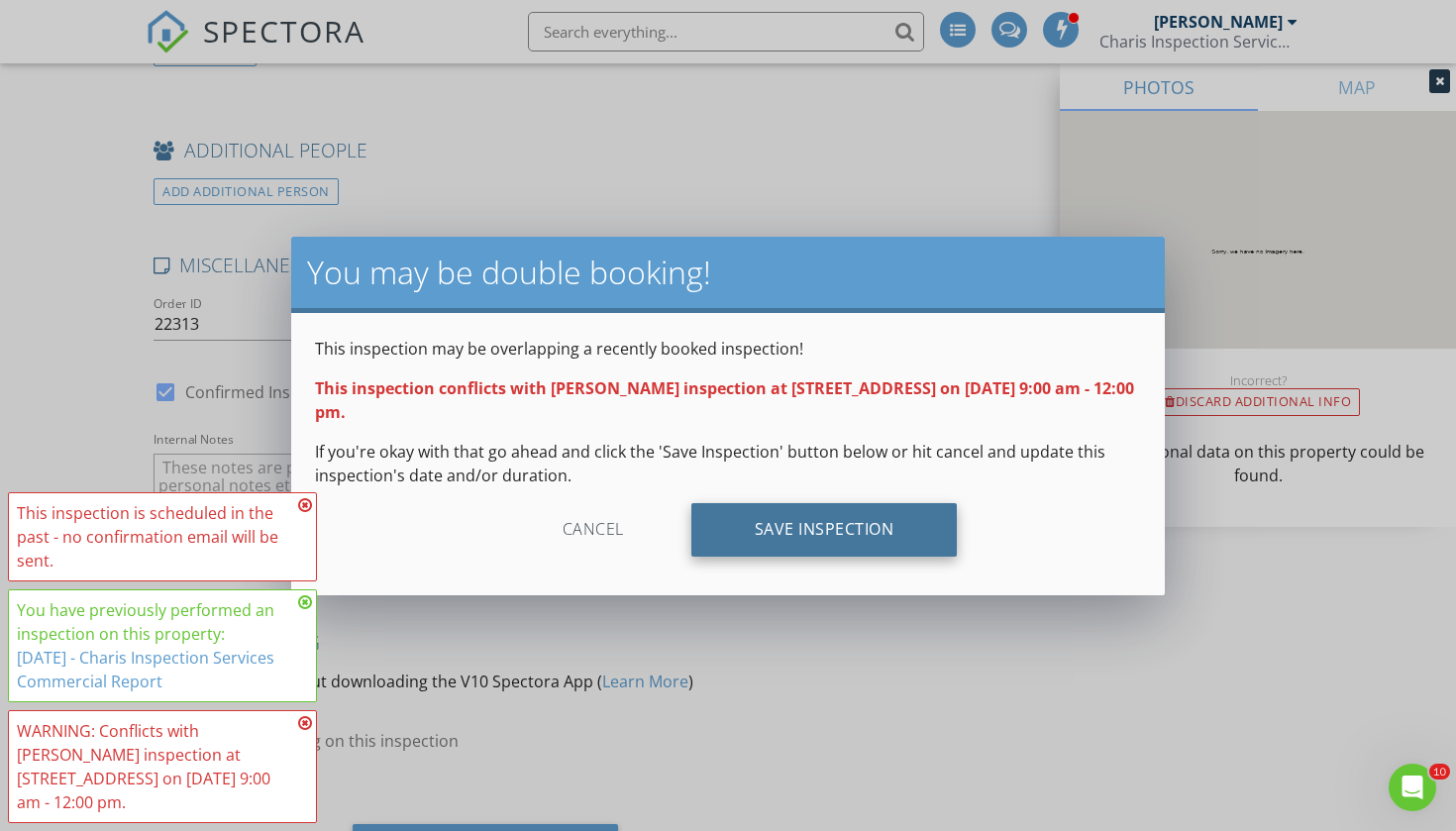 click on "Save Inspection" at bounding box center (824, 530) 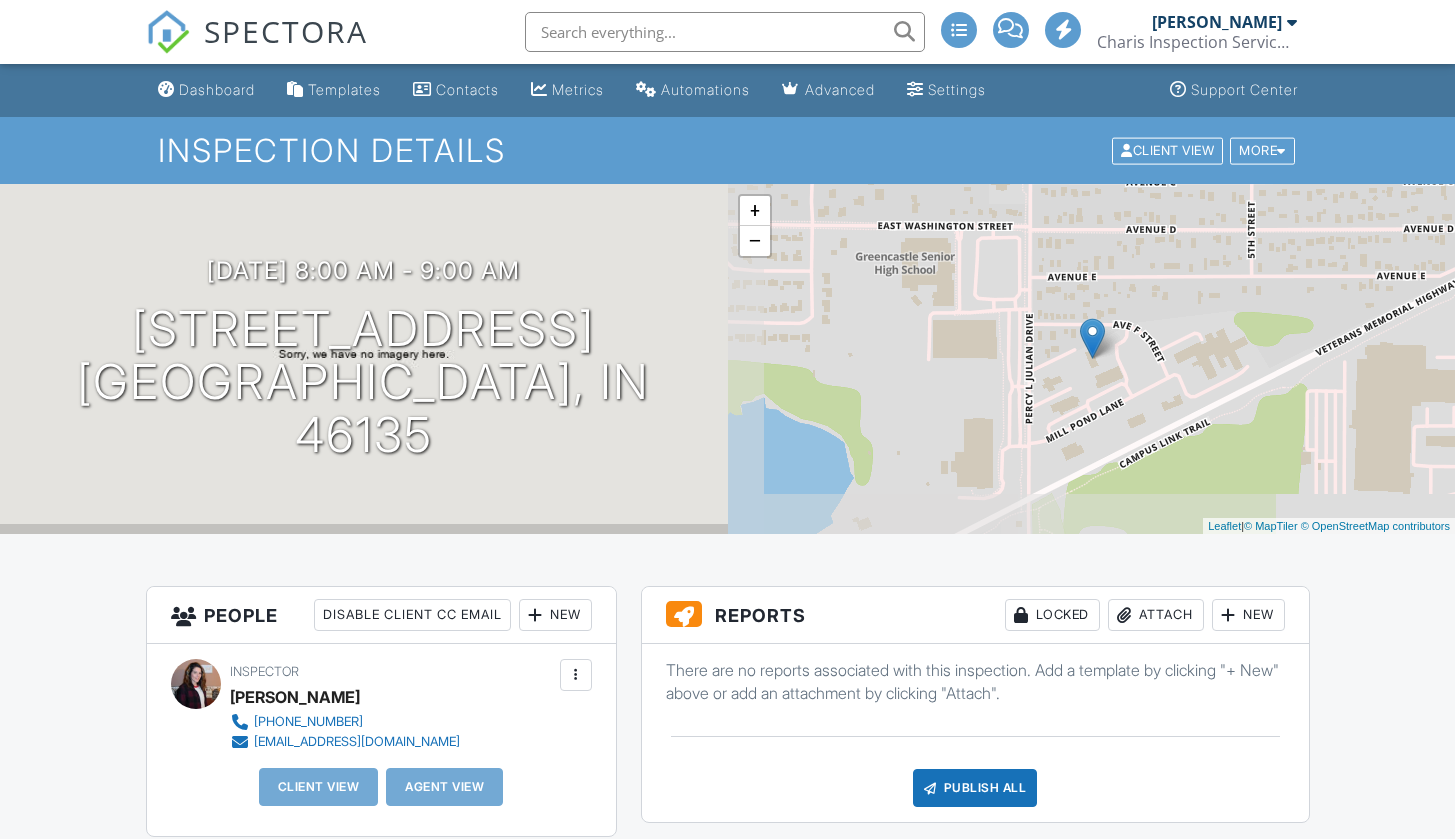 scroll, scrollTop: 0, scrollLeft: 0, axis: both 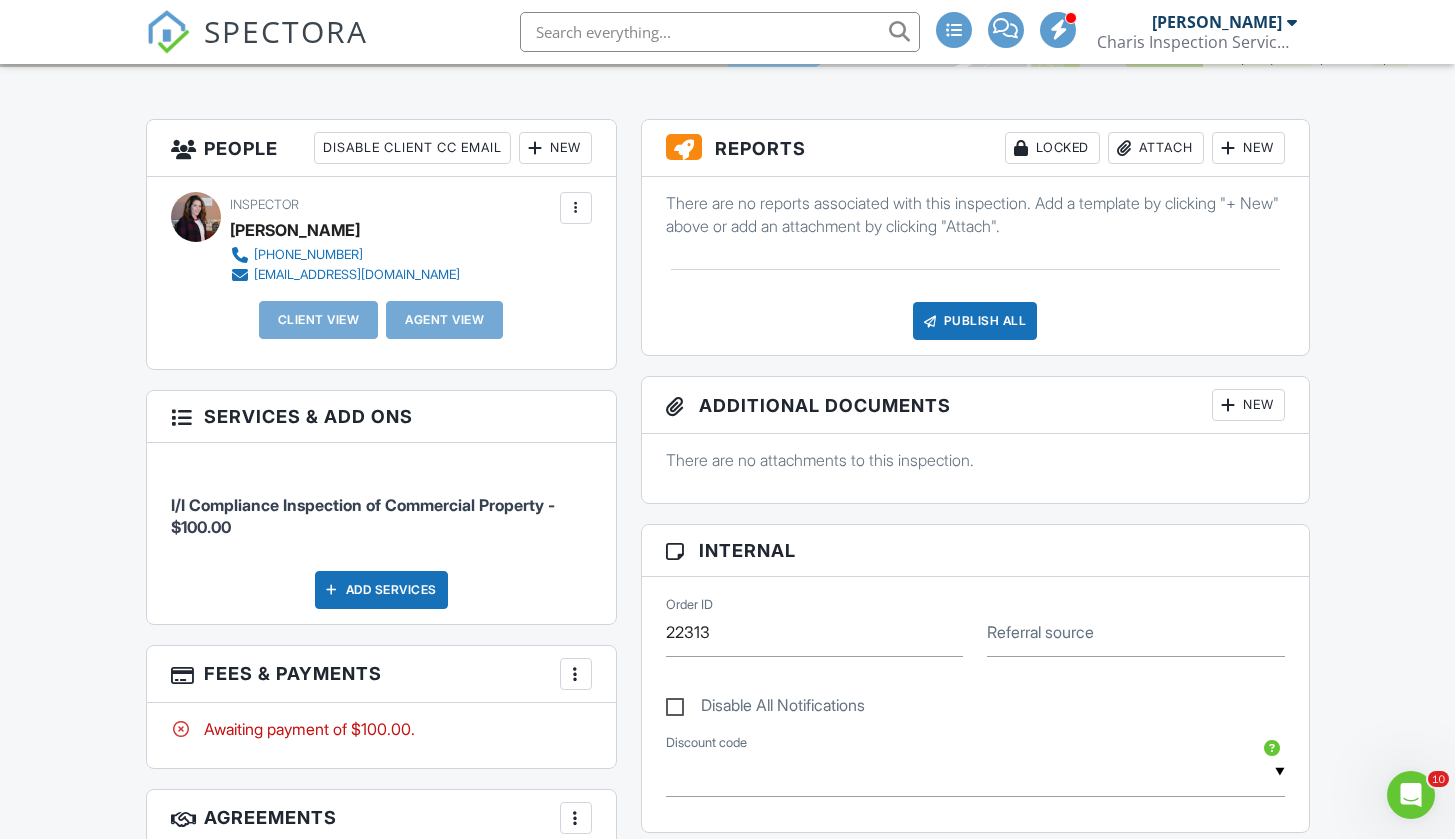 click at bounding box center [576, 674] 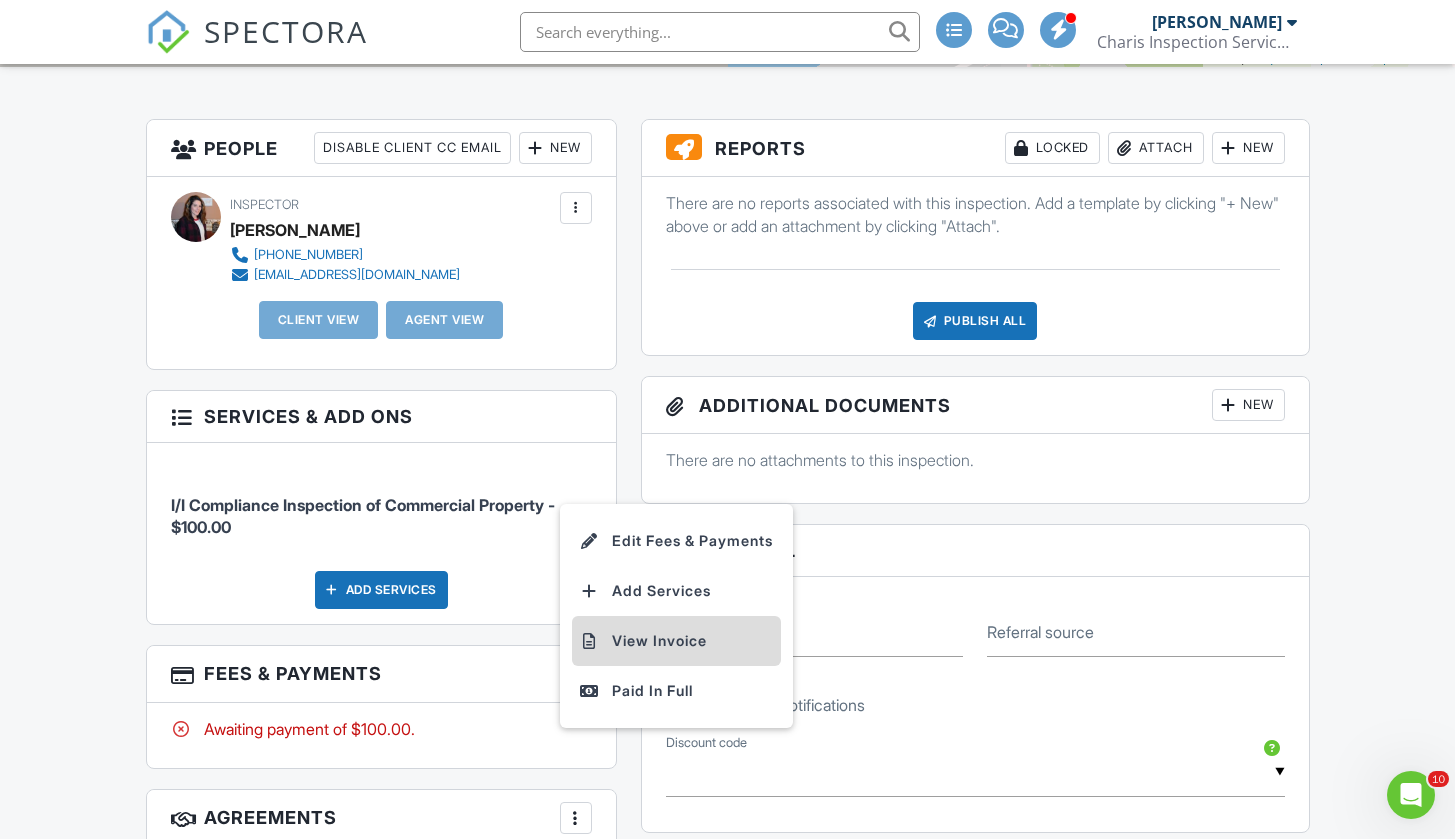 click on "View Invoice" at bounding box center [676, 641] 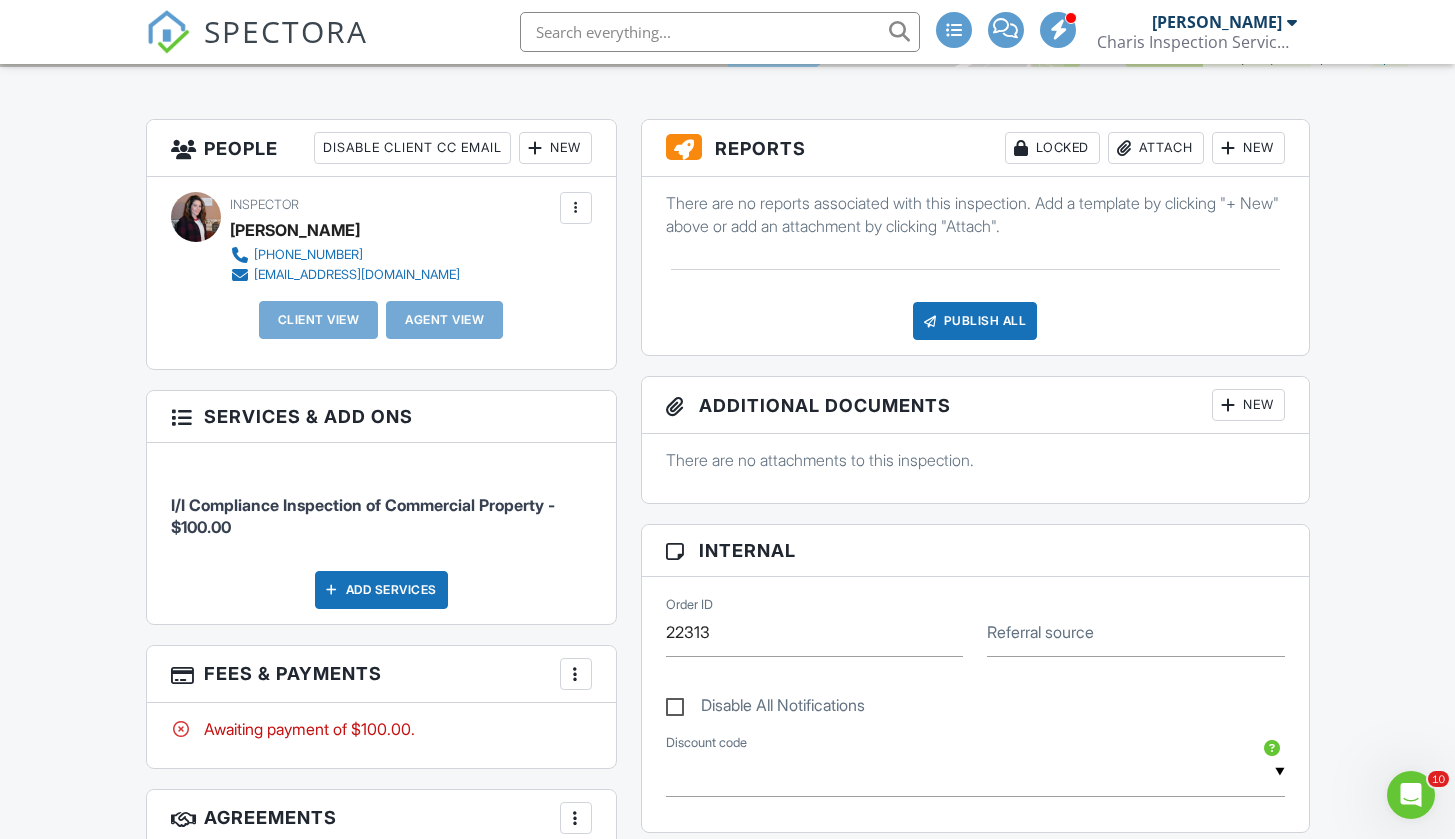 click at bounding box center (720, 32) 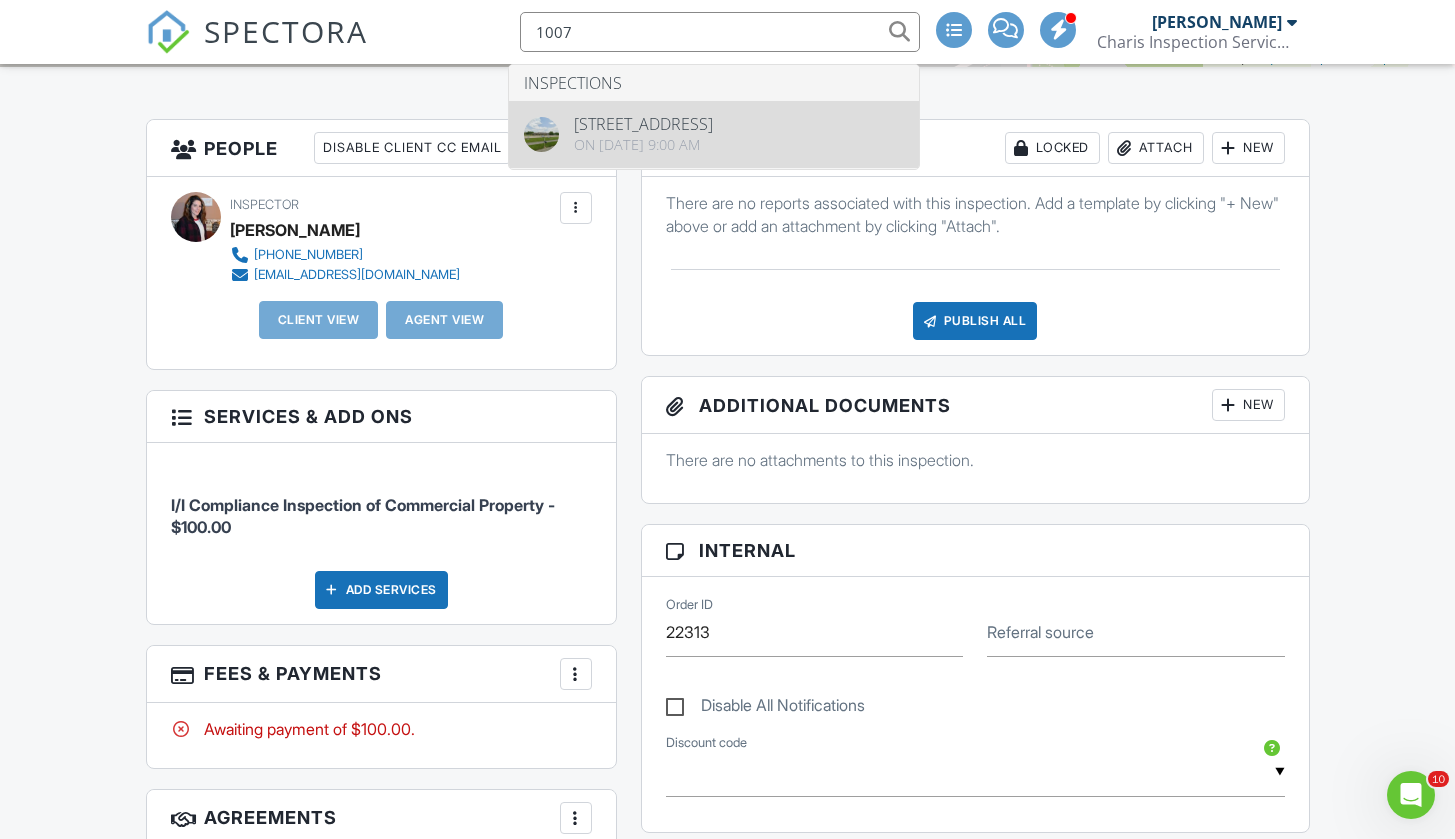 type on "1007" 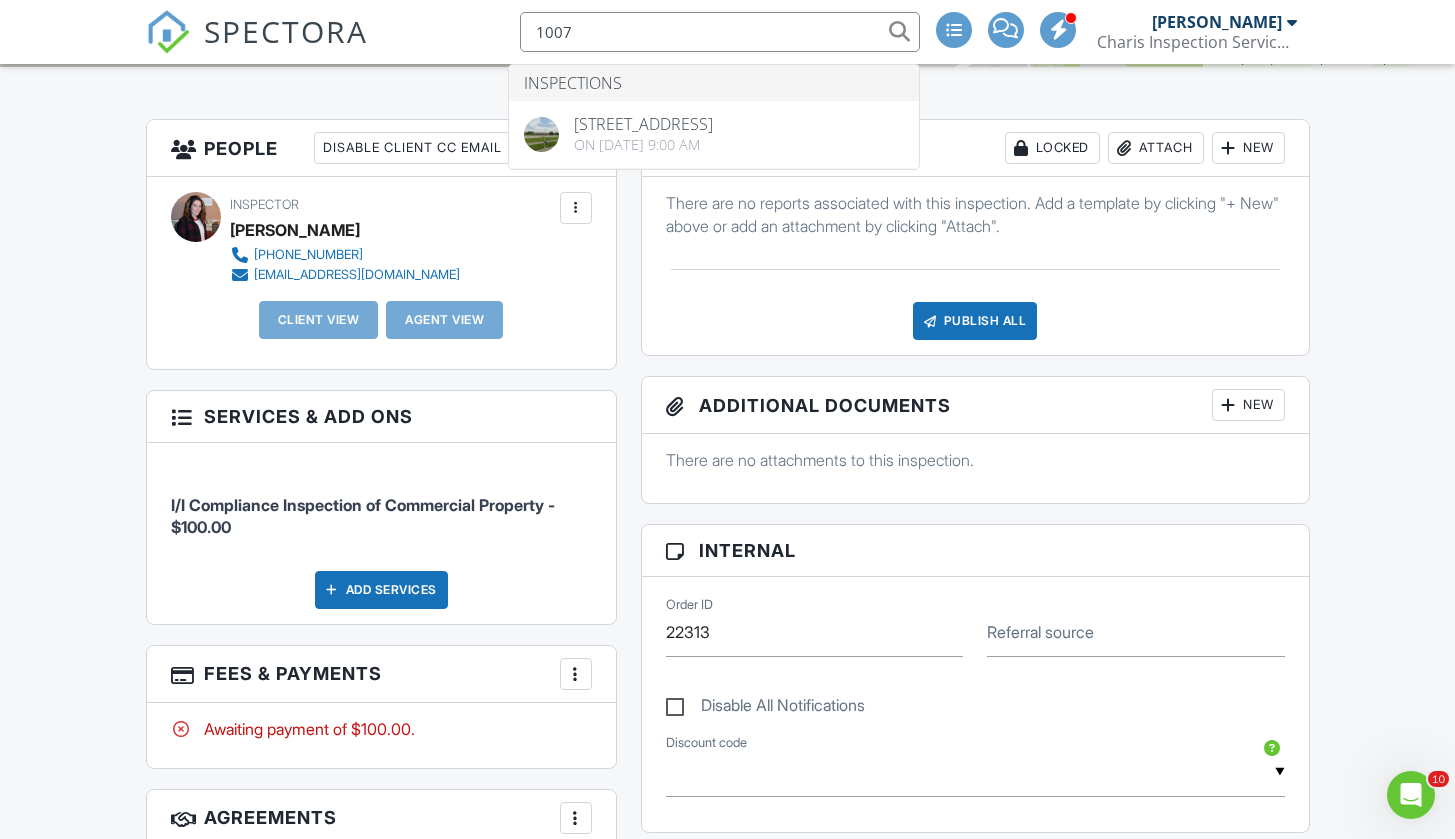 drag, startPoint x: 705, startPoint y: 139, endPoint x: 1073, endPoint y: 97, distance: 370.38898 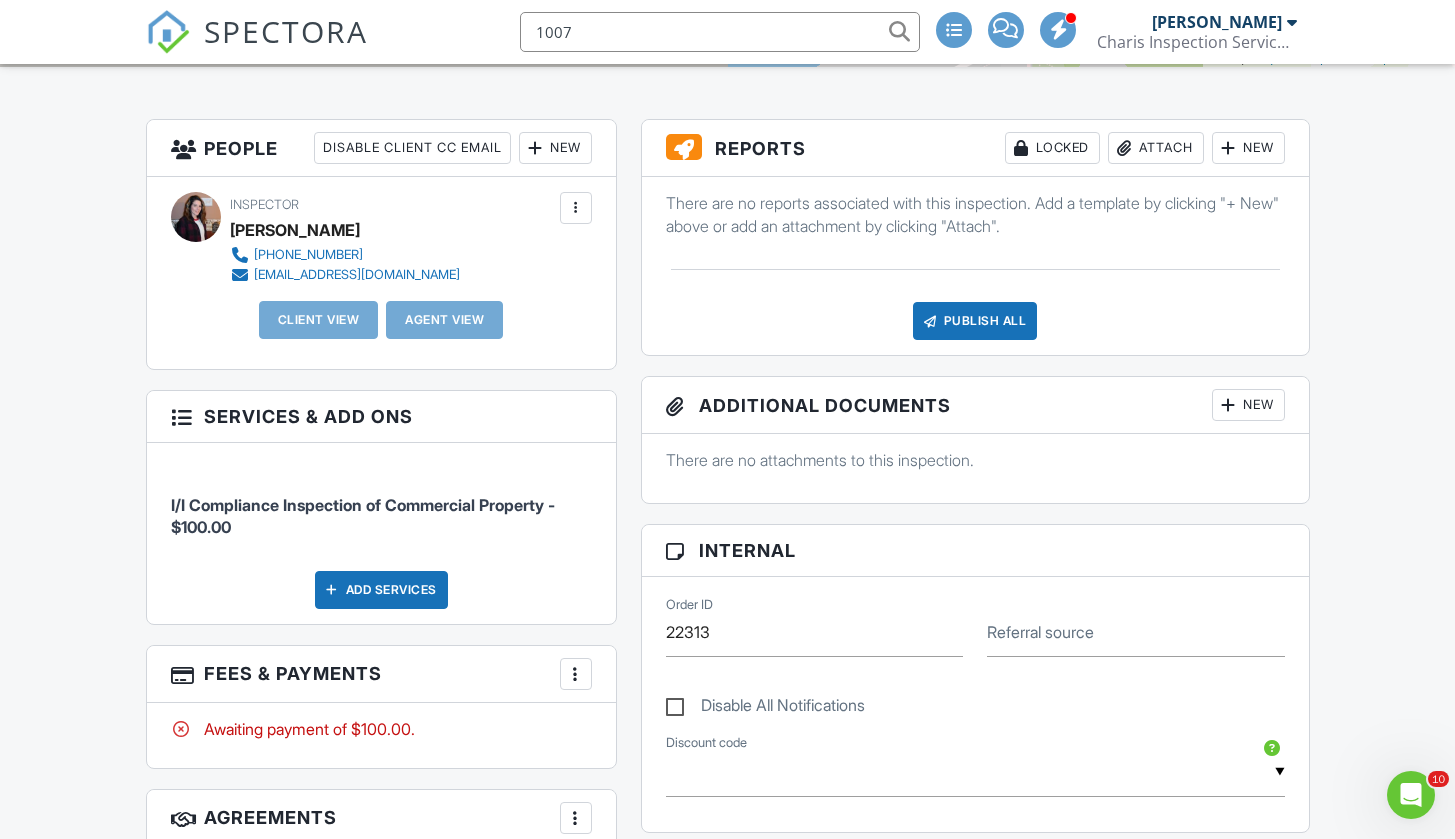 click on "All emails and texts are disabled for this inspection!
All emails and texts have been disabled for this inspection. This may have happened due to someone manually disabling them or this inspection being unconfirmed when it was scheduled. To re-enable emails and texts for this inspection, click the button below.
Turn on emails and texts
Turn on and Requeue Notifications
Reports
Locked
Attach
New
There are no reports associated with this inspection. Add a template by clicking "+ New" above or add an attachment by clicking "Attach".
Publish All
Checking report completion
Additional Documents
New
There are no attachments to this inspection.
Internal
Order ID
22313
Referral source
Disable All Notifications
▼ PRAV - $56.00 off PRAV25 - $820.00 off MULTI110 - $110.00 off GRAHAM15 - $15.00 off PROMO - $75.00 off Dan116 - $116.00 off" at bounding box center (728, 1012) 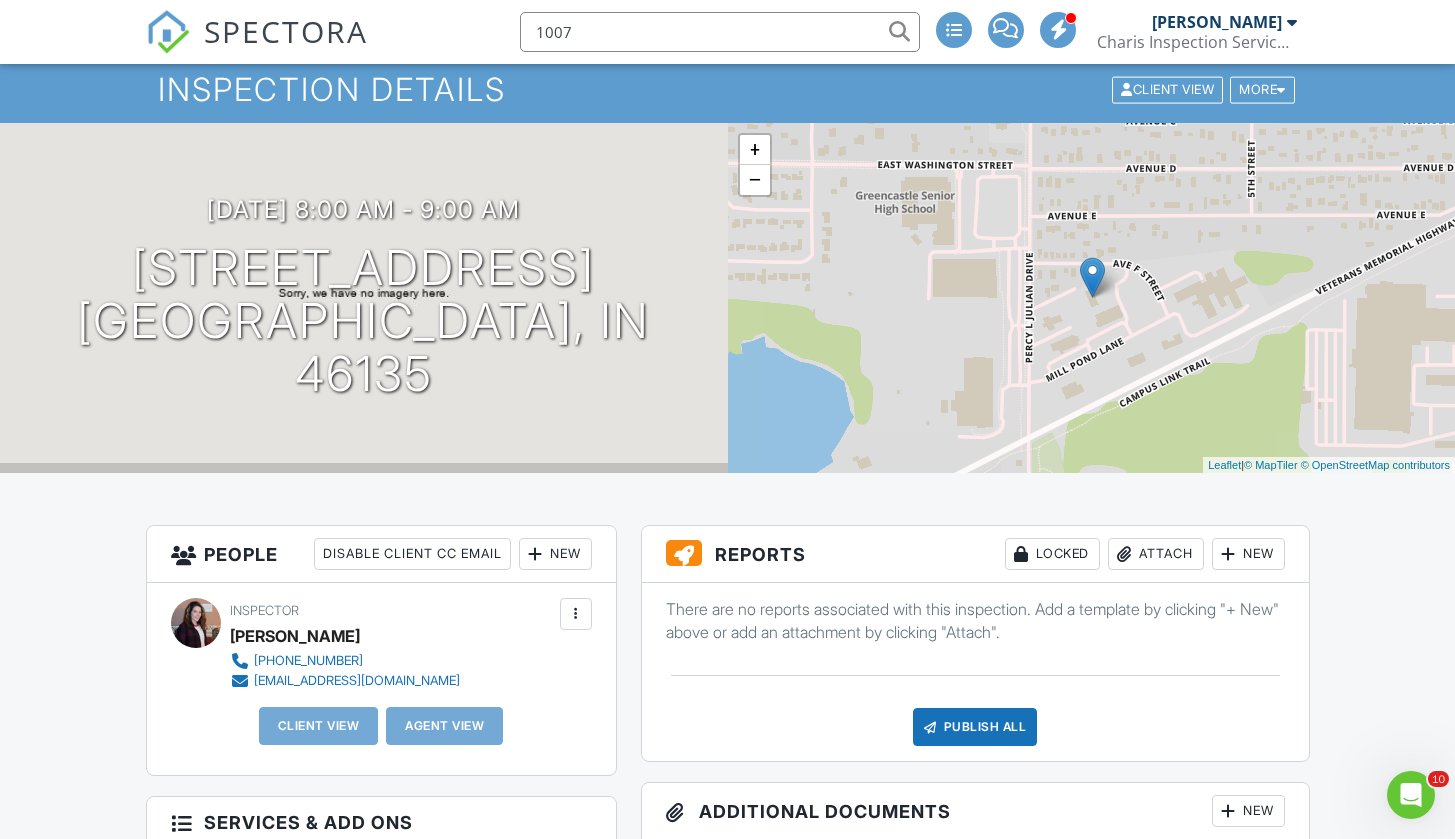 scroll, scrollTop: 0, scrollLeft: 0, axis: both 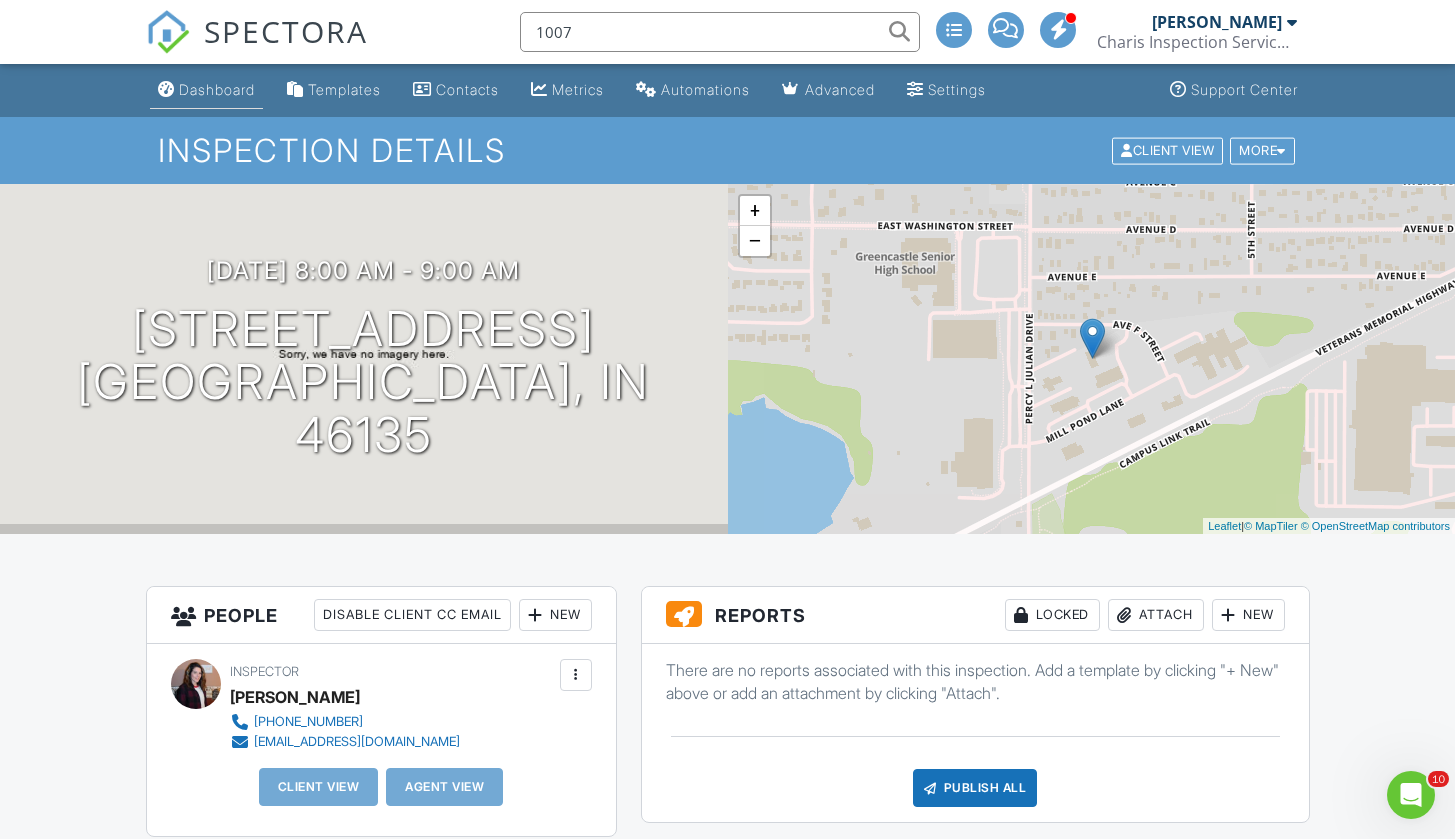 click on "Dashboard" at bounding box center [217, 89] 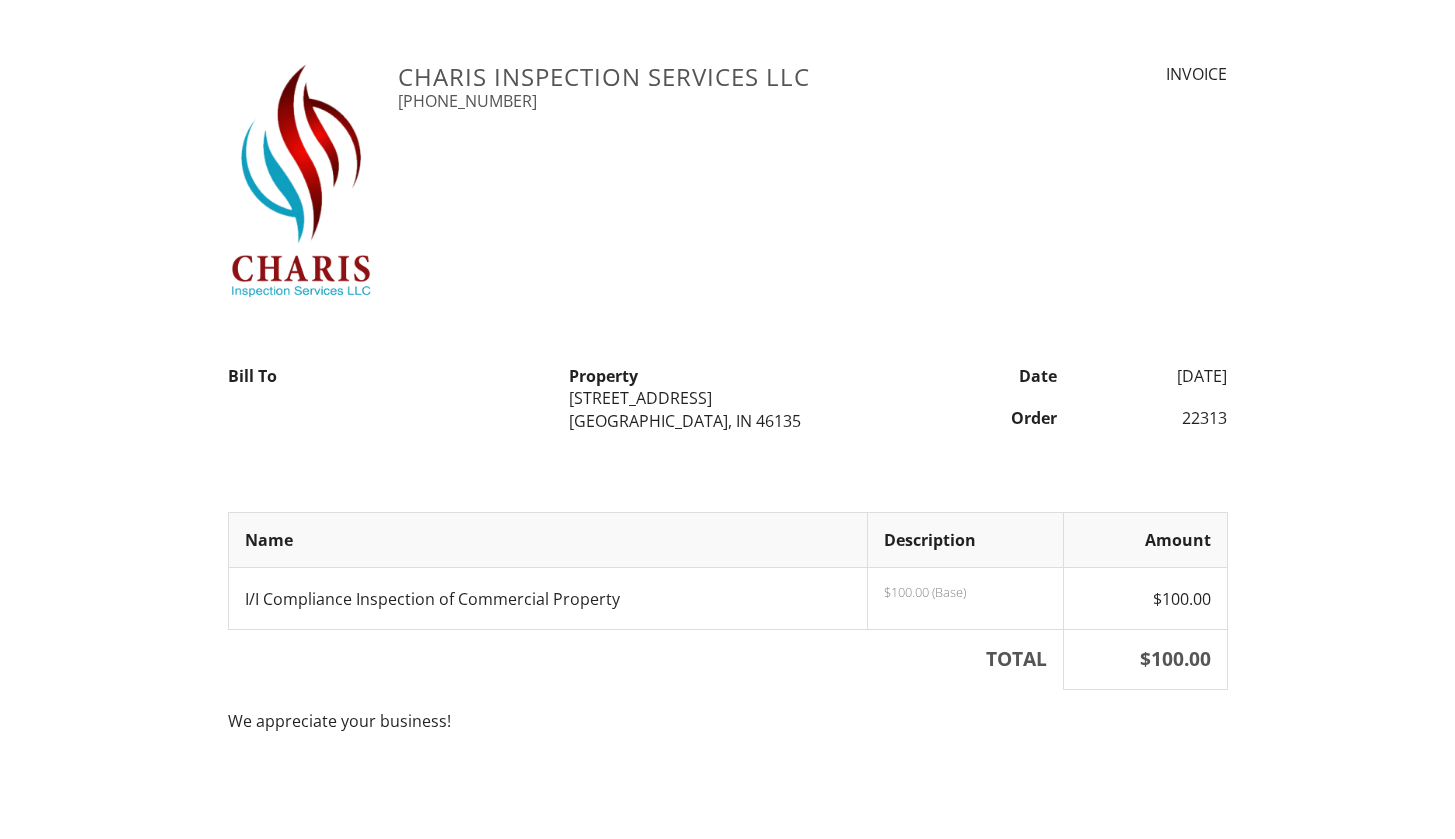scroll, scrollTop: 0, scrollLeft: 0, axis: both 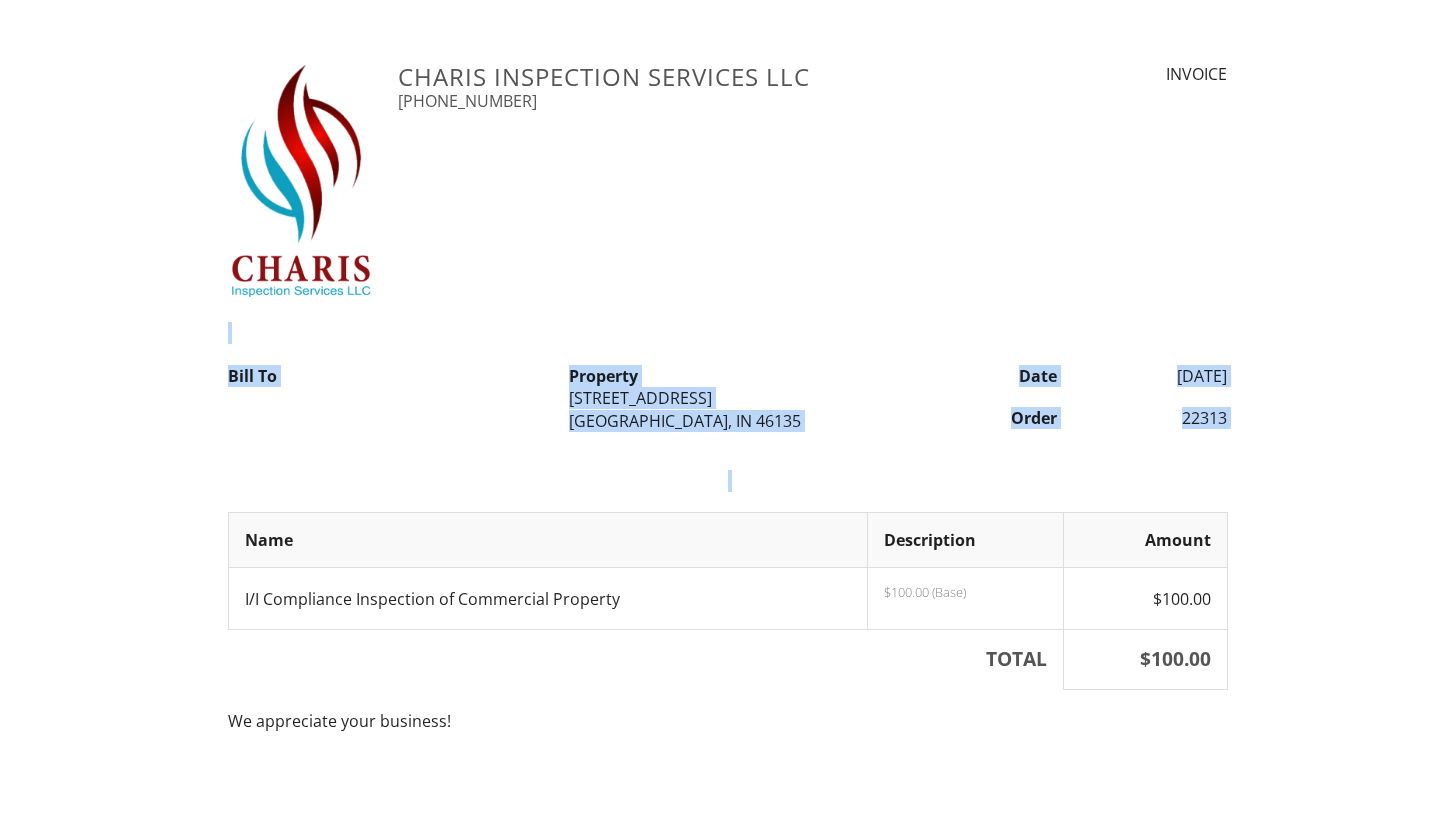 drag, startPoint x: 1451, startPoint y: 338, endPoint x: 1469, endPoint y: 586, distance: 248.65237 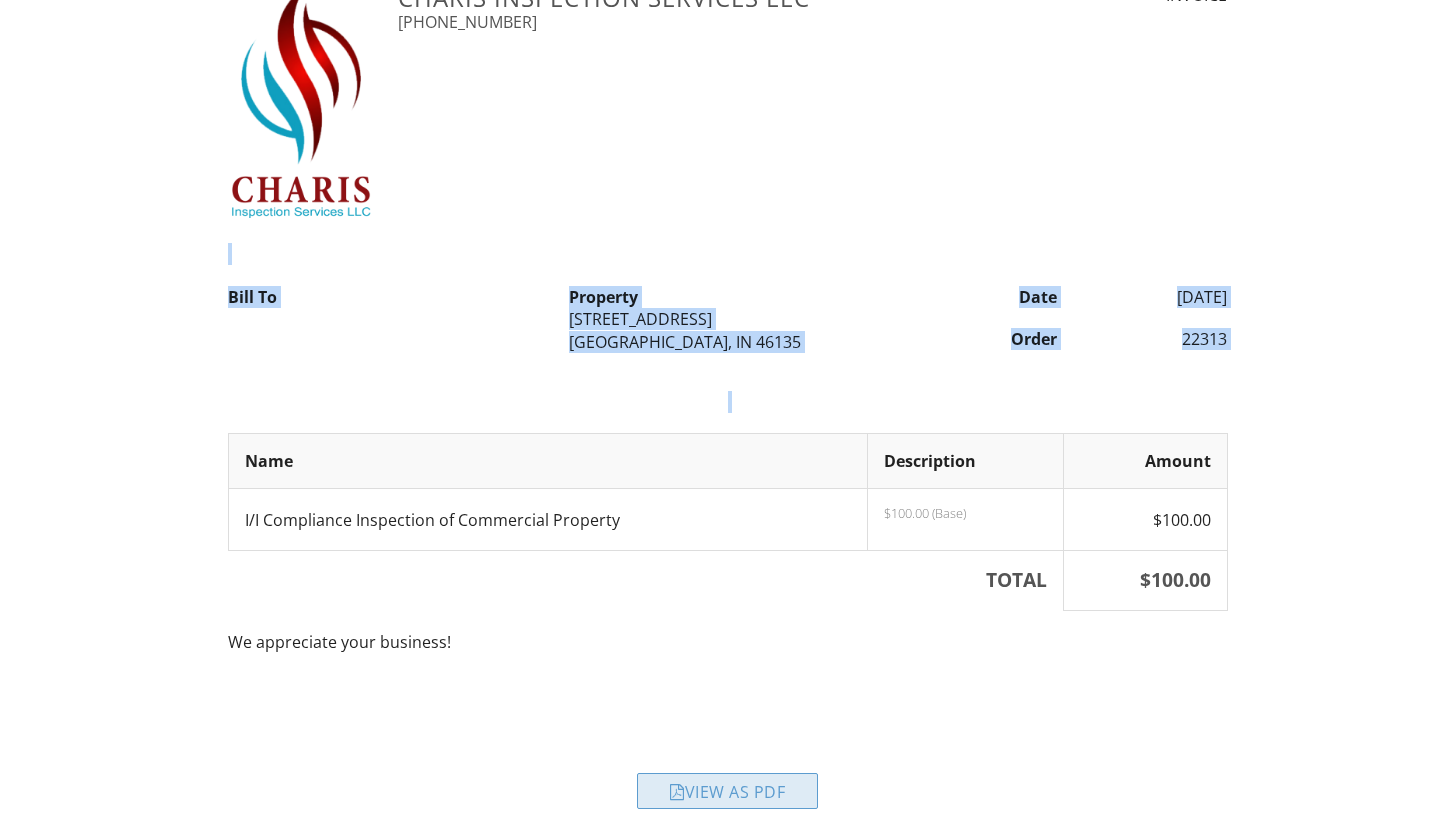 click on "View as PDF" at bounding box center (727, 791) 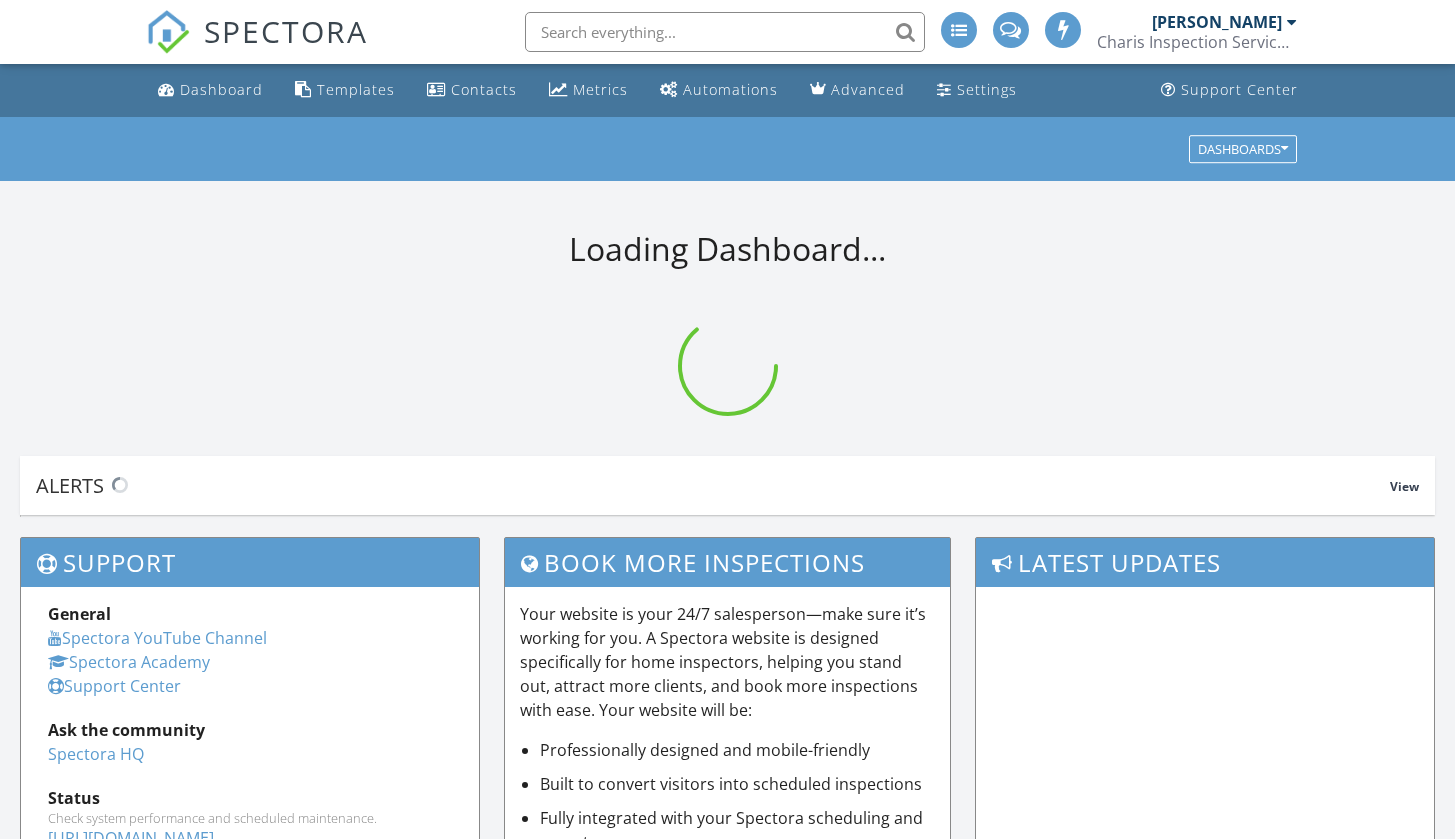 scroll, scrollTop: 0, scrollLeft: 0, axis: both 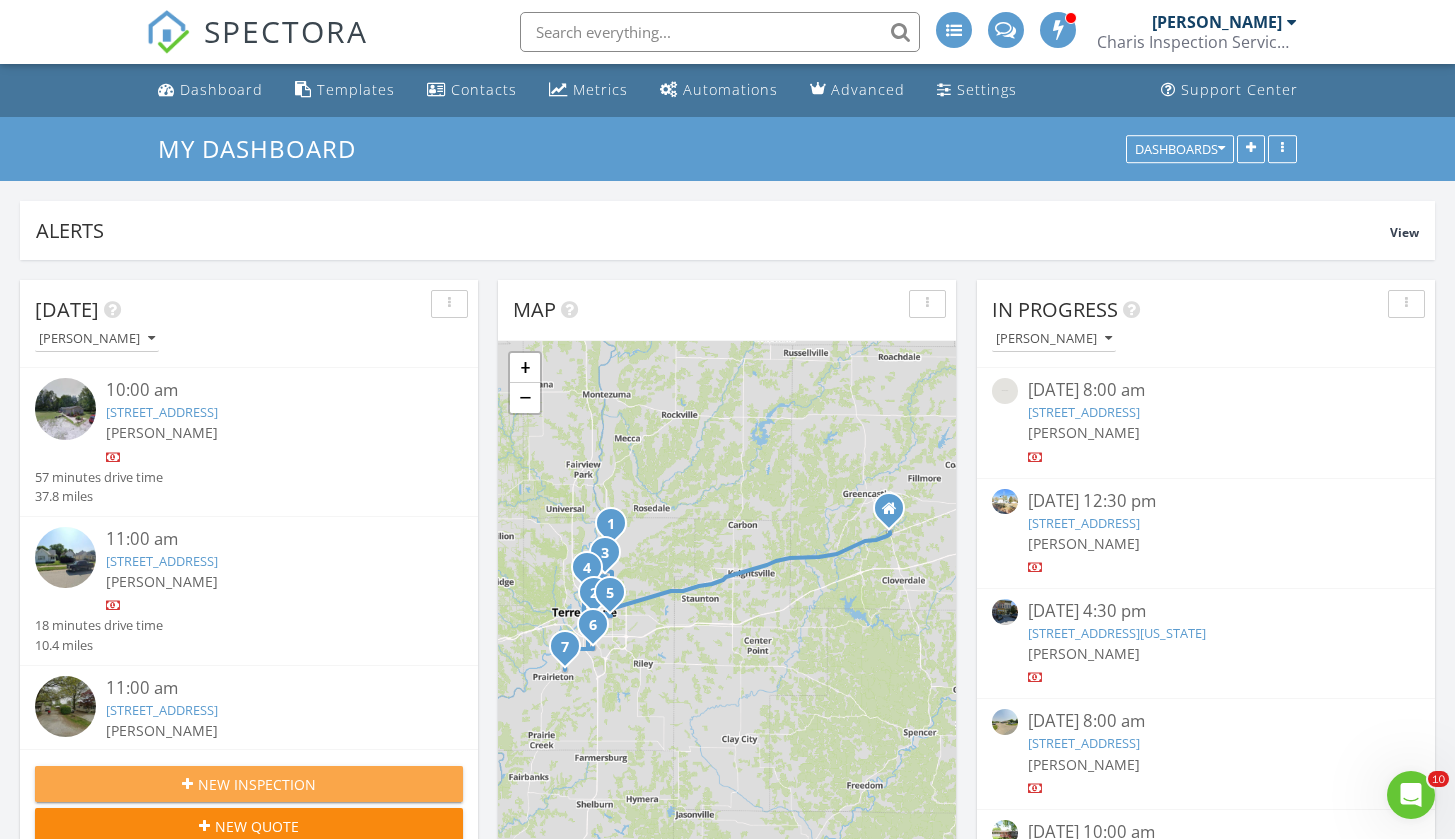 click on "New Inspection" at bounding box center (249, 784) 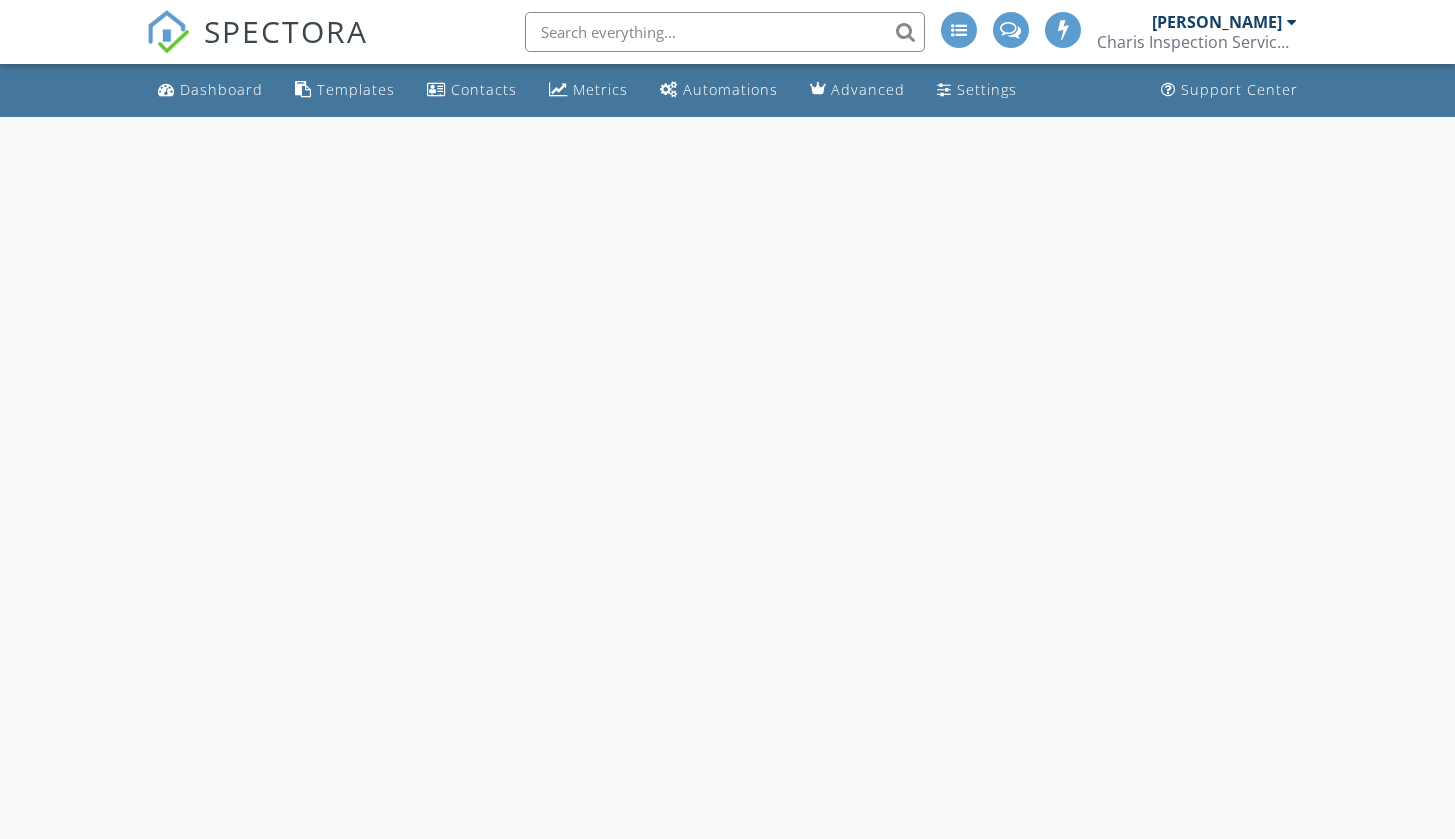 scroll, scrollTop: 0, scrollLeft: 0, axis: both 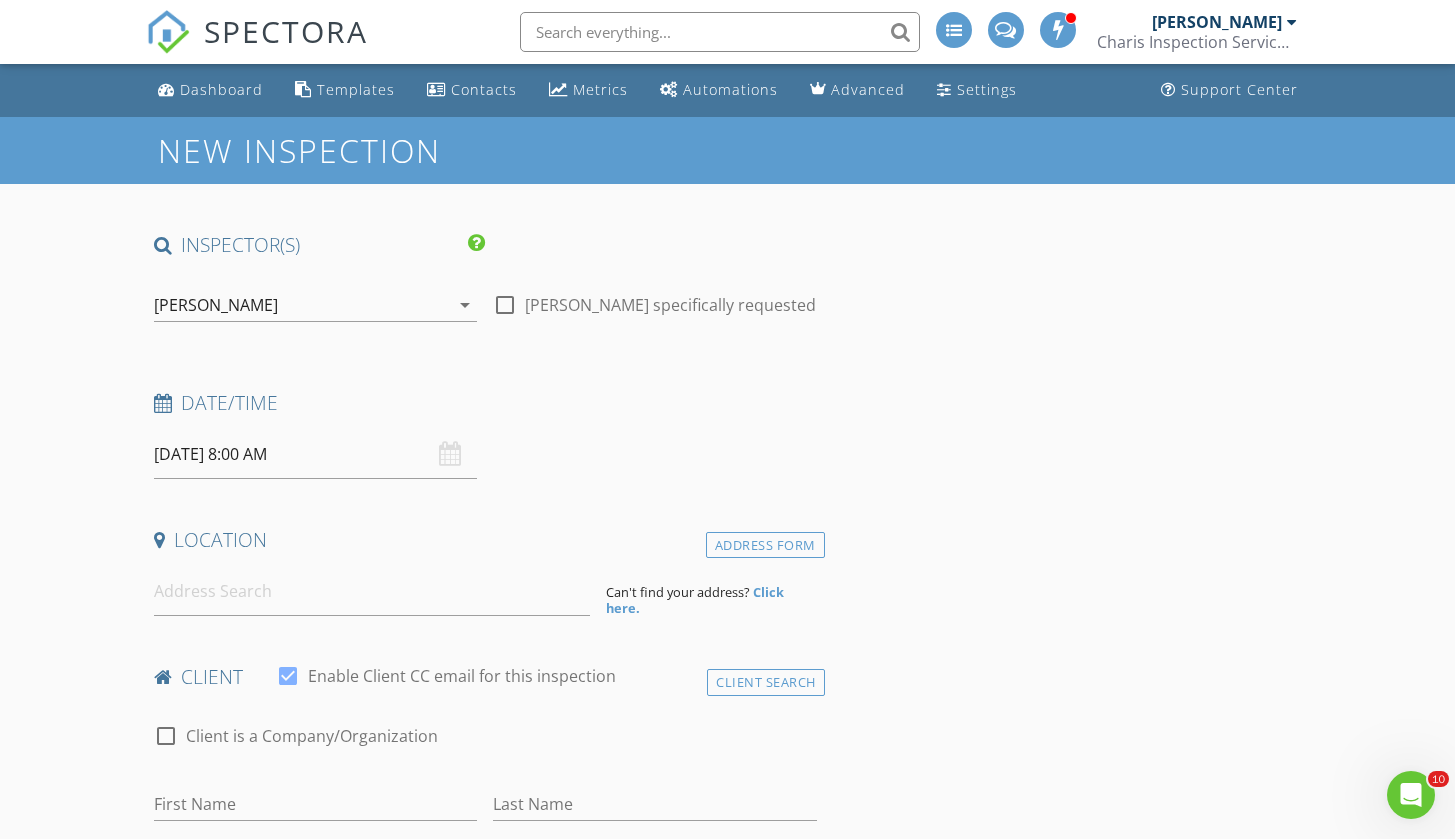 click on "07/11/2025 8:00 AM" at bounding box center (316, 454) 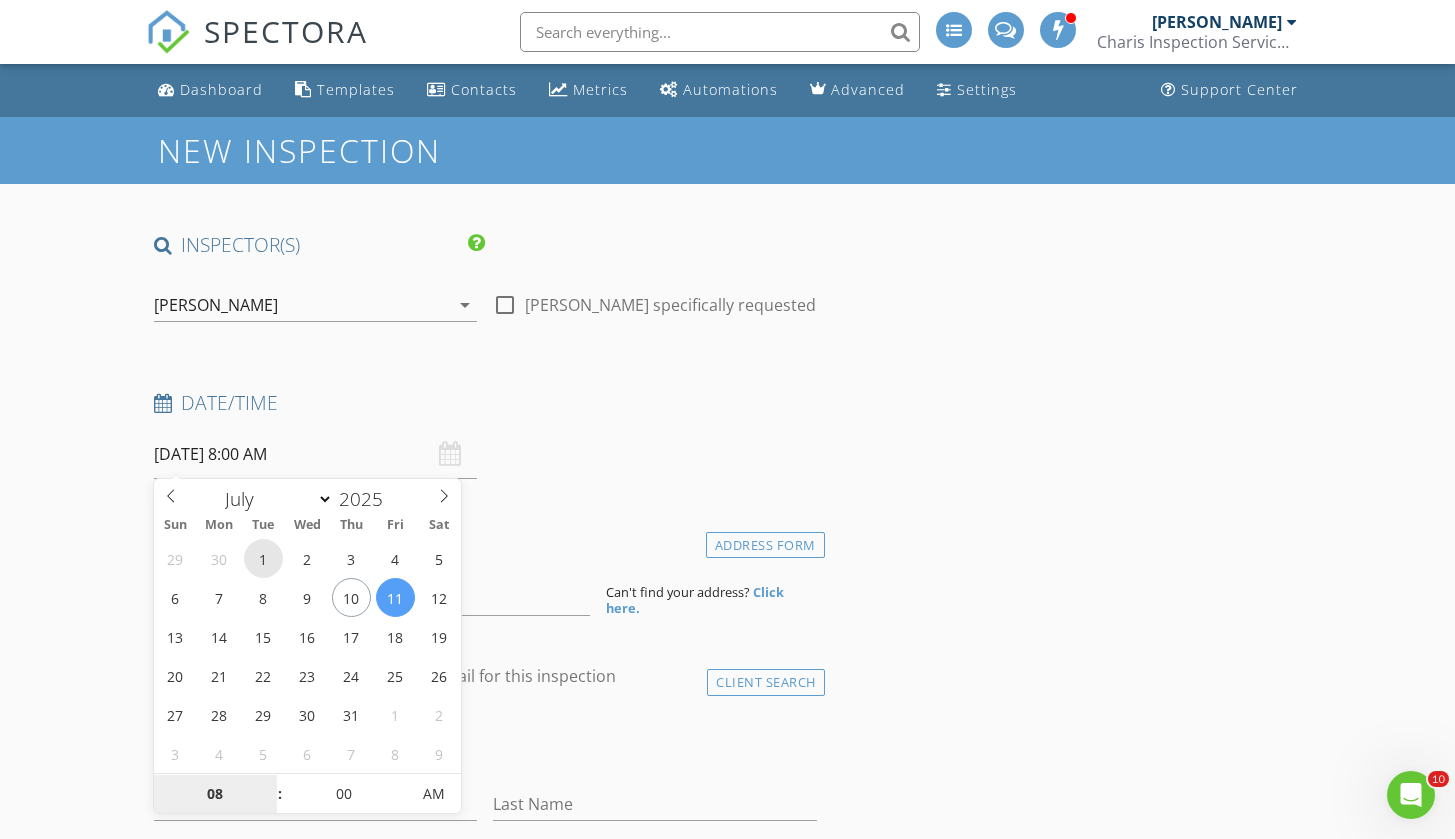 type on "07/01/2025 8:00 AM" 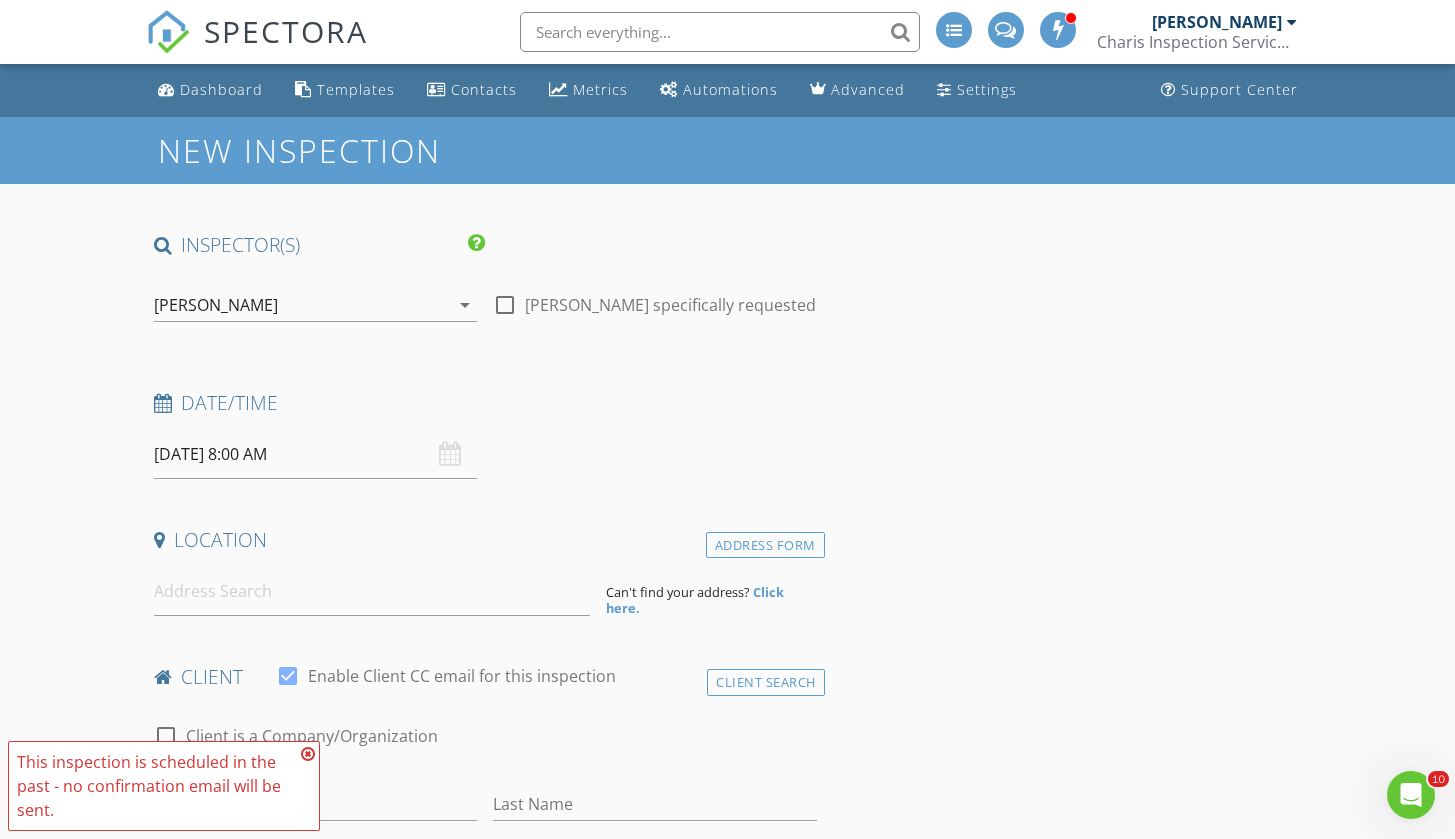 click on "Date/Time
07/01/2025 8:00 AM" at bounding box center (485, 434) 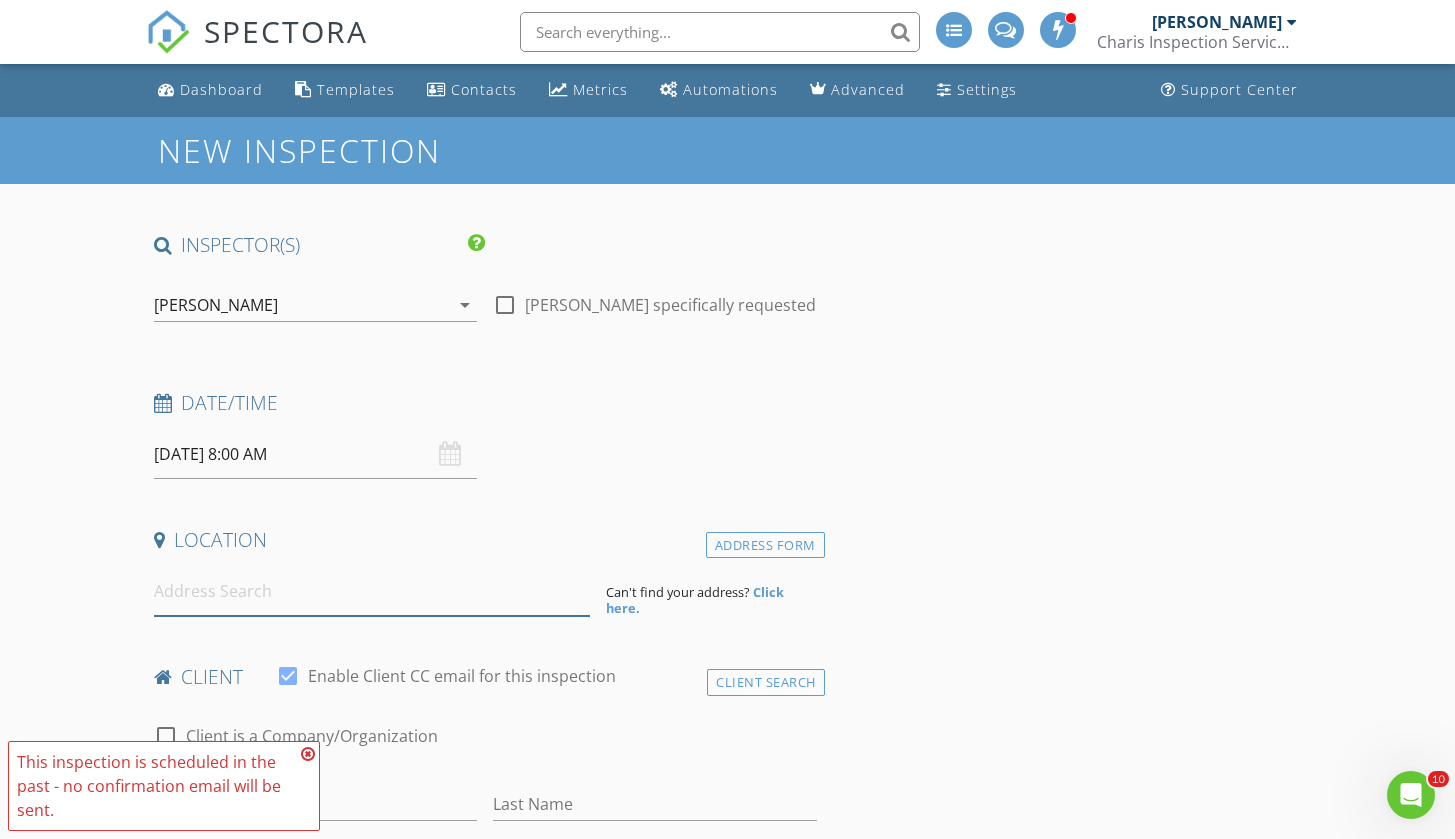 click at bounding box center [372, 591] 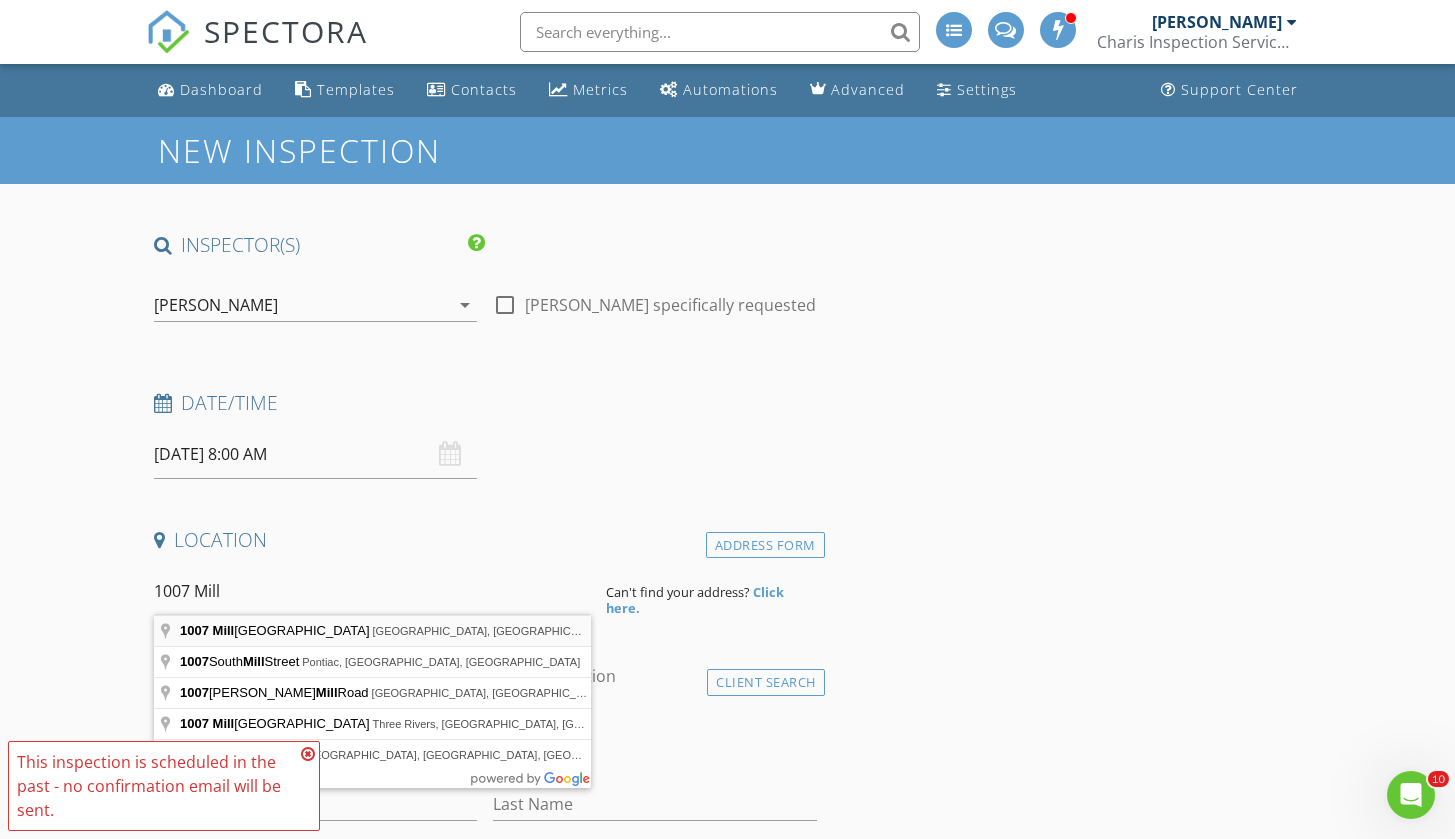 type on "1007 Mill Pond Lane, Greencastle, IN, USA" 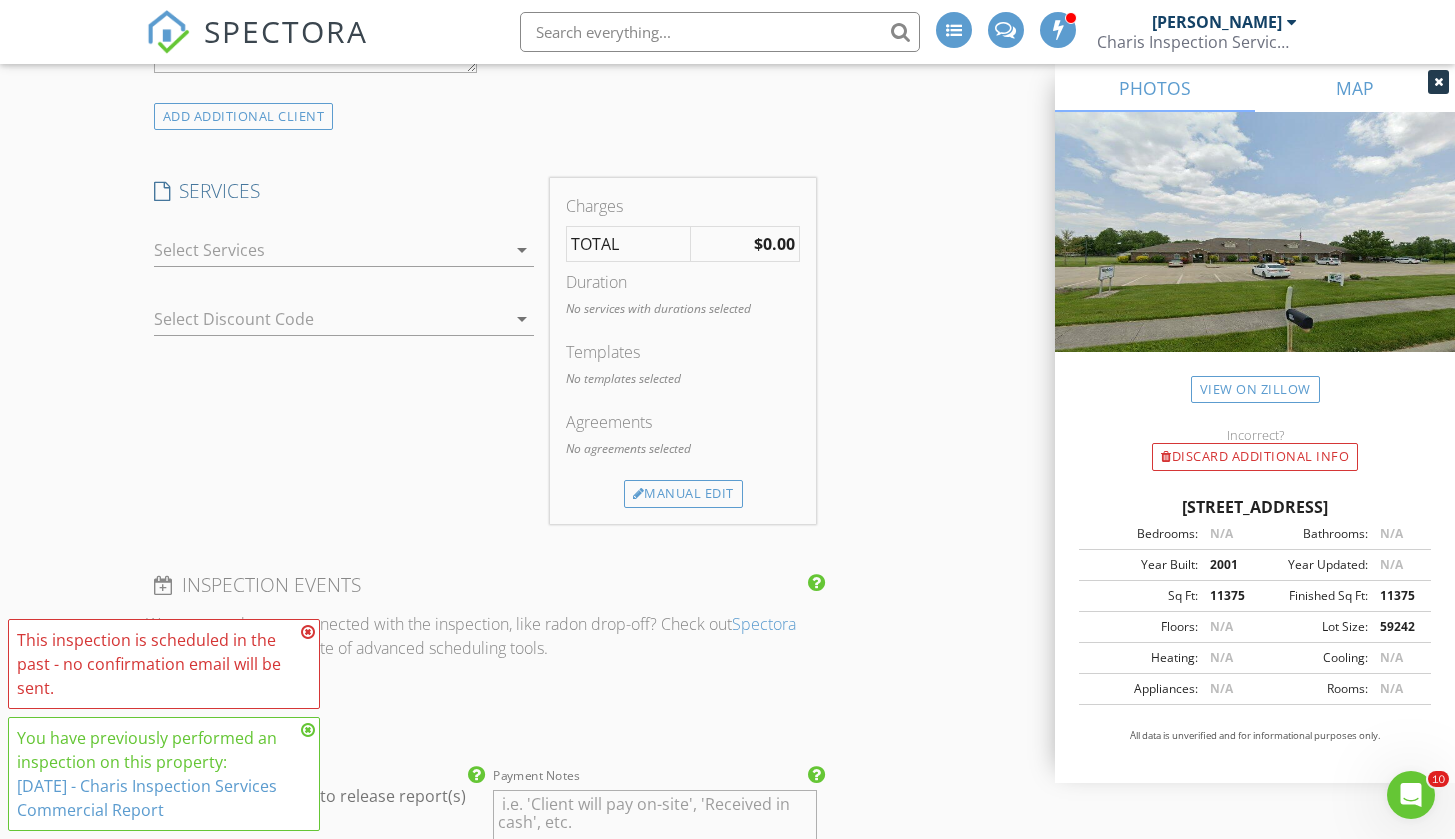 scroll, scrollTop: 1515, scrollLeft: 0, axis: vertical 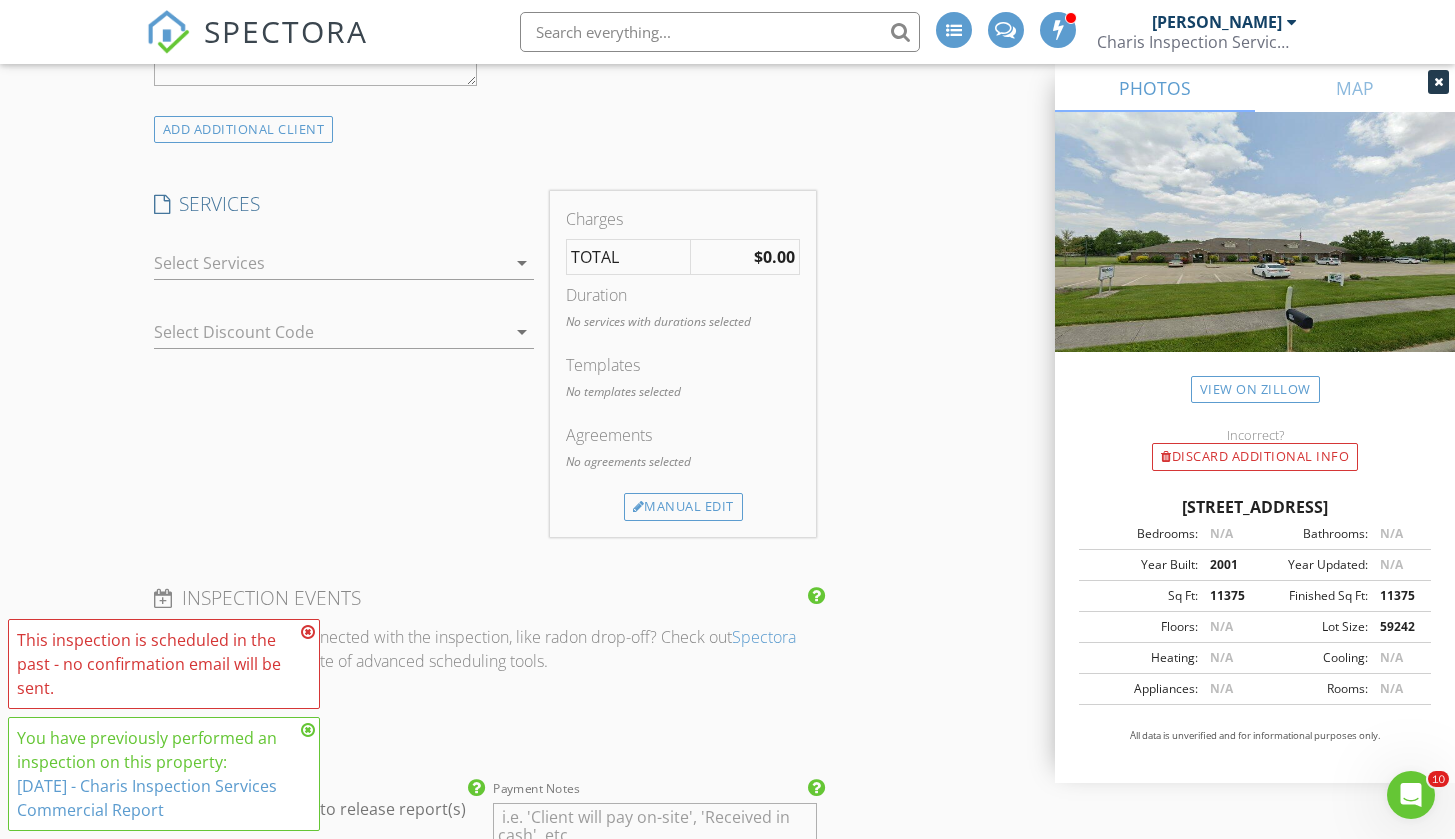 click on "arrow_drop_down" at bounding box center (522, 263) 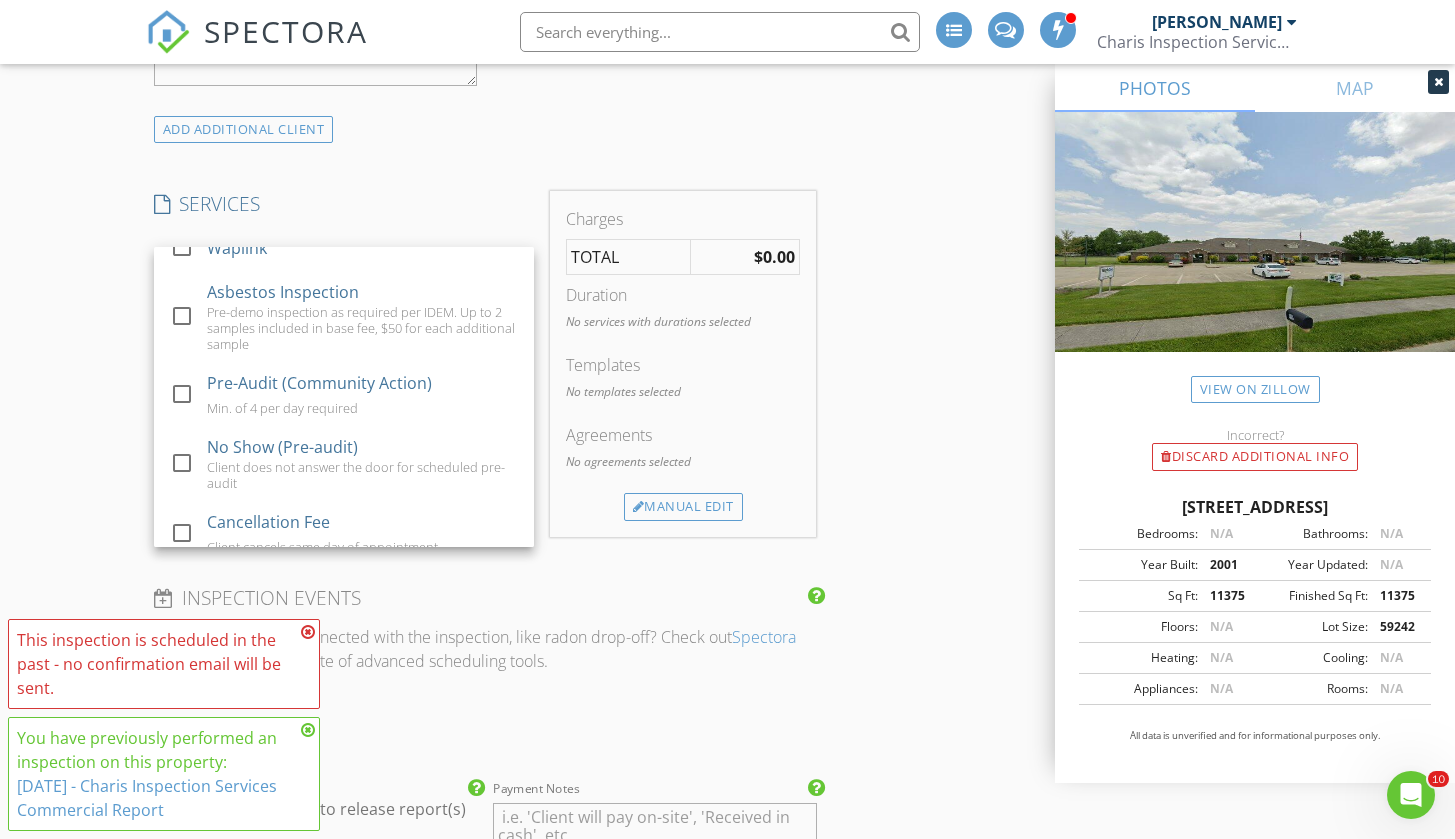 scroll, scrollTop: 1928, scrollLeft: 0, axis: vertical 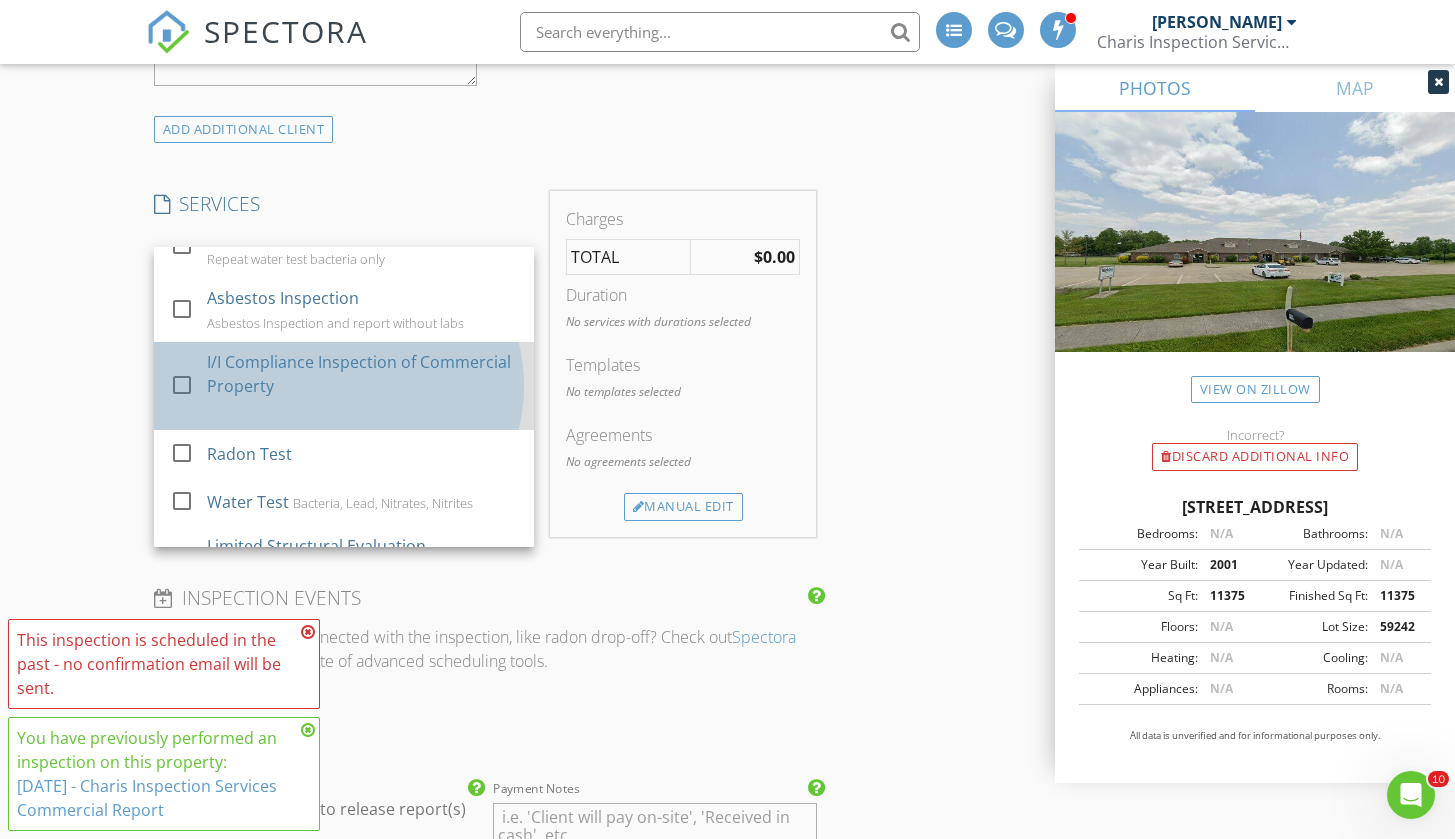 click at bounding box center [186, 403] 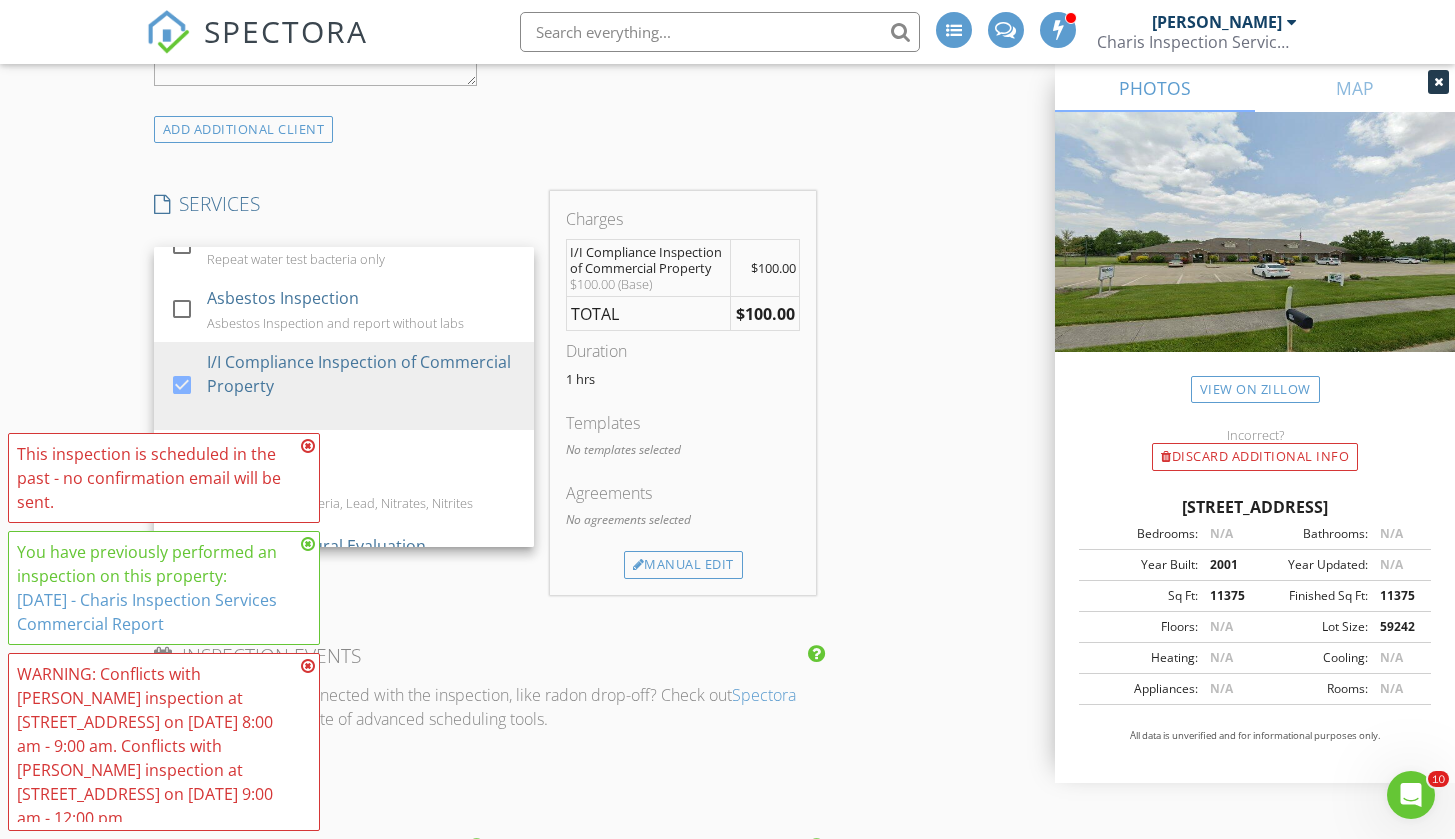 click on "INSPECTOR(S)
check_box   Anjali Cohen   PRIMARY   Anjali Cohen arrow_drop_down   check_box_outline_blank Anjali Cohen specifically requested
Date/Time
07/01/2025 8:00 AM
Location
Address Search       Address 1007 Mill Pond Ln   Unit   City Greencastle   State IN   Zip 46135   County Putnam     Square Feet 11375   Year Built 2001   Foundation arrow_drop_down     Anjali Cohen     4.6 miles     (6 minutes)
client
check_box Enable Client CC email for this inspection   Client Search     check_box_outline_blank Client is a Company/Organization     First Name   Last Name   Email   CC Email   Phone           Notes   Private Notes
ADD ADDITIONAL client
SERVICES
check_box_outline_blank   Residential Inspection   check_box_outline_blank   Limited Residential Inspection" at bounding box center (728, 480) 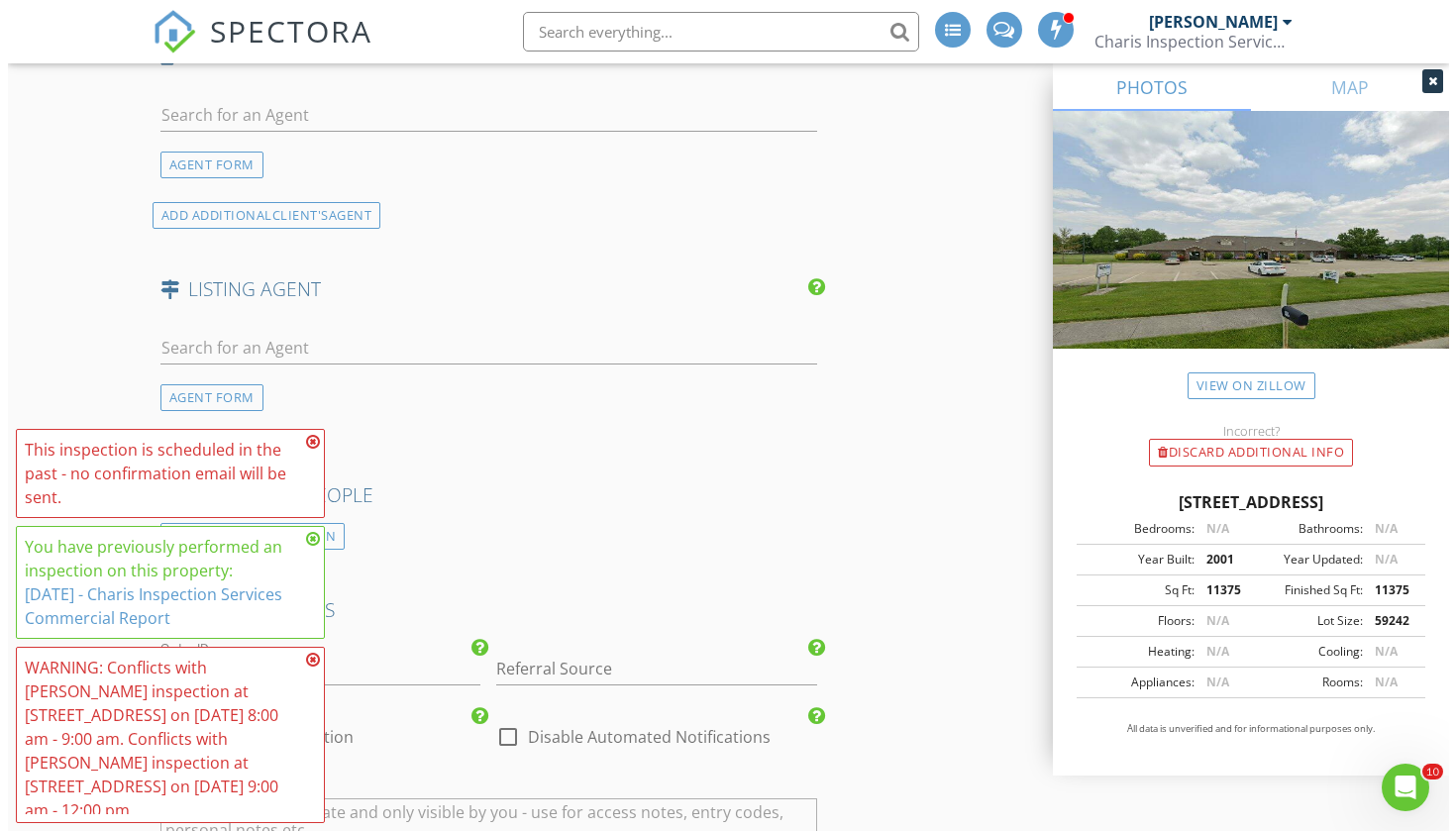 scroll, scrollTop: 2931, scrollLeft: 0, axis: vertical 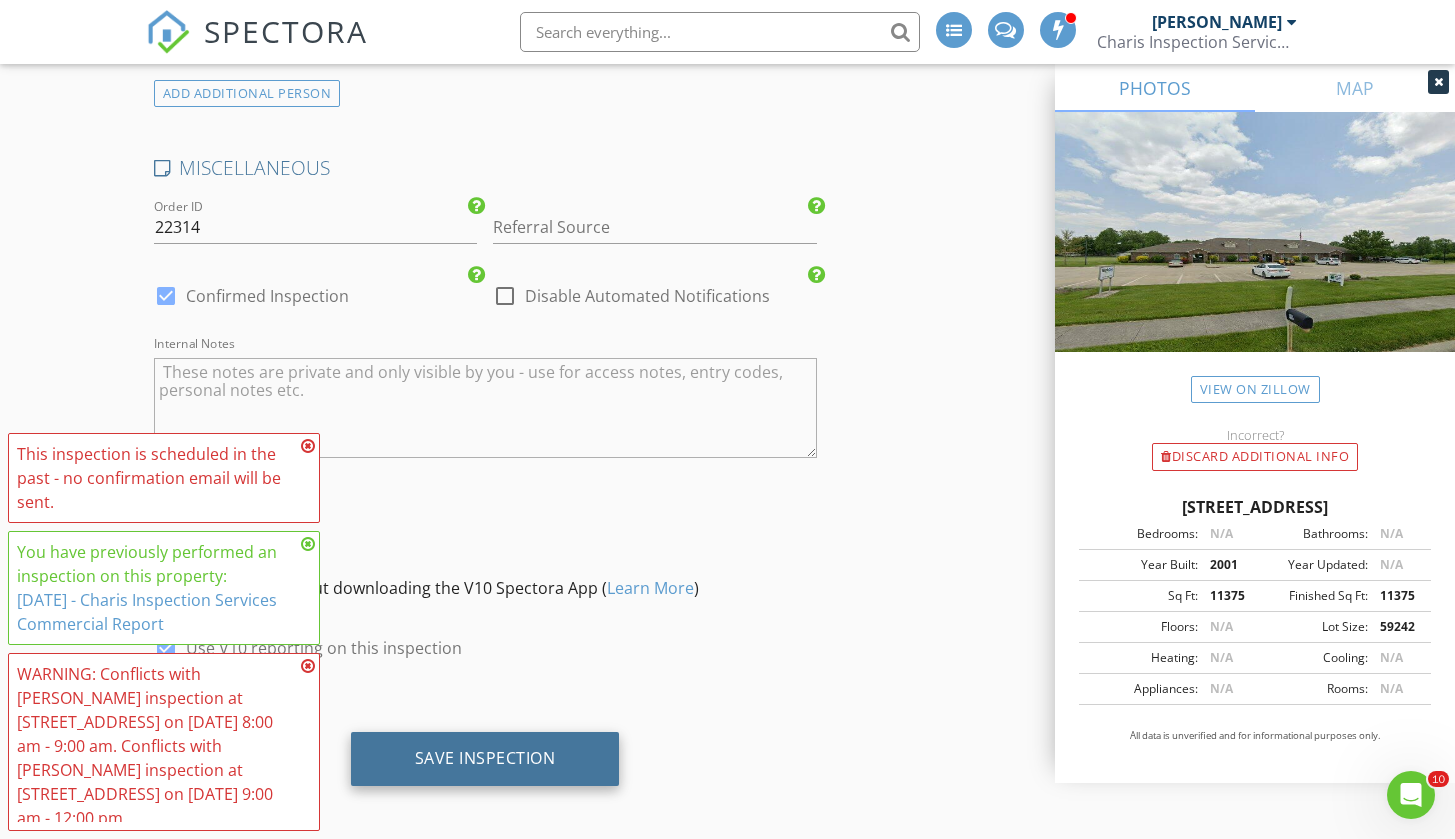 click on "Save Inspection" at bounding box center (485, 759) 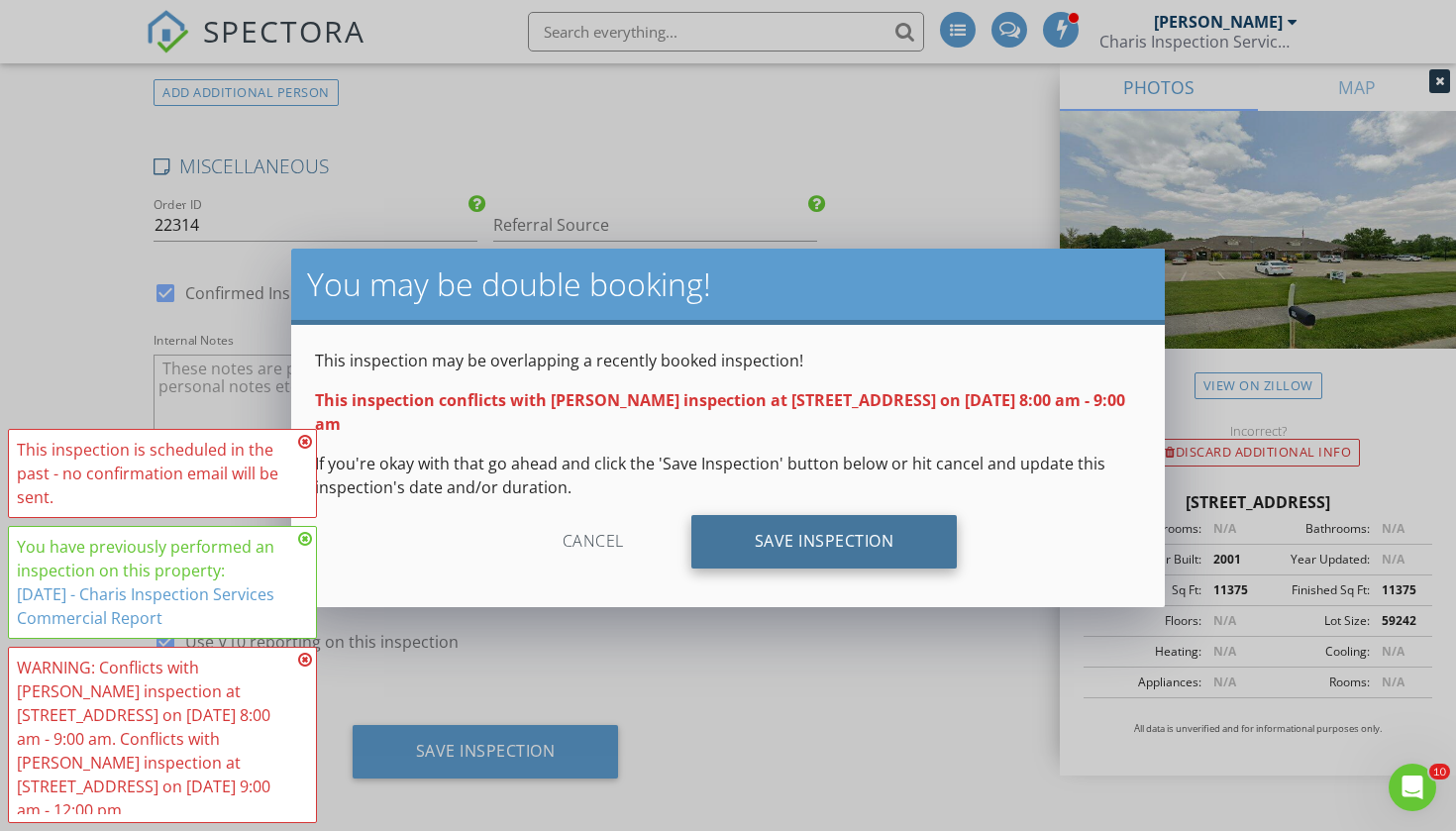 click on "Save Inspection" at bounding box center [824, 542] 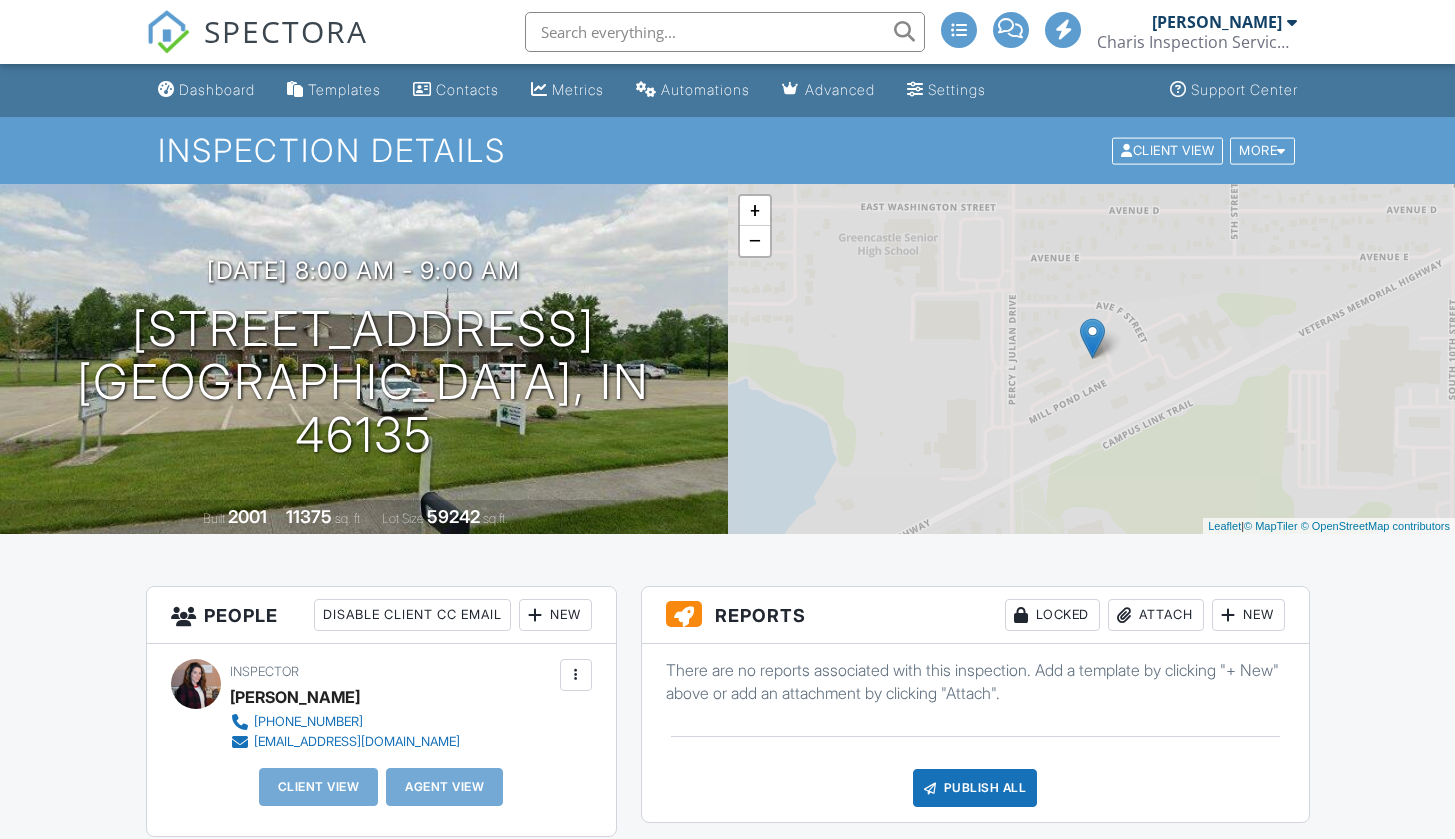 scroll, scrollTop: 0, scrollLeft: 0, axis: both 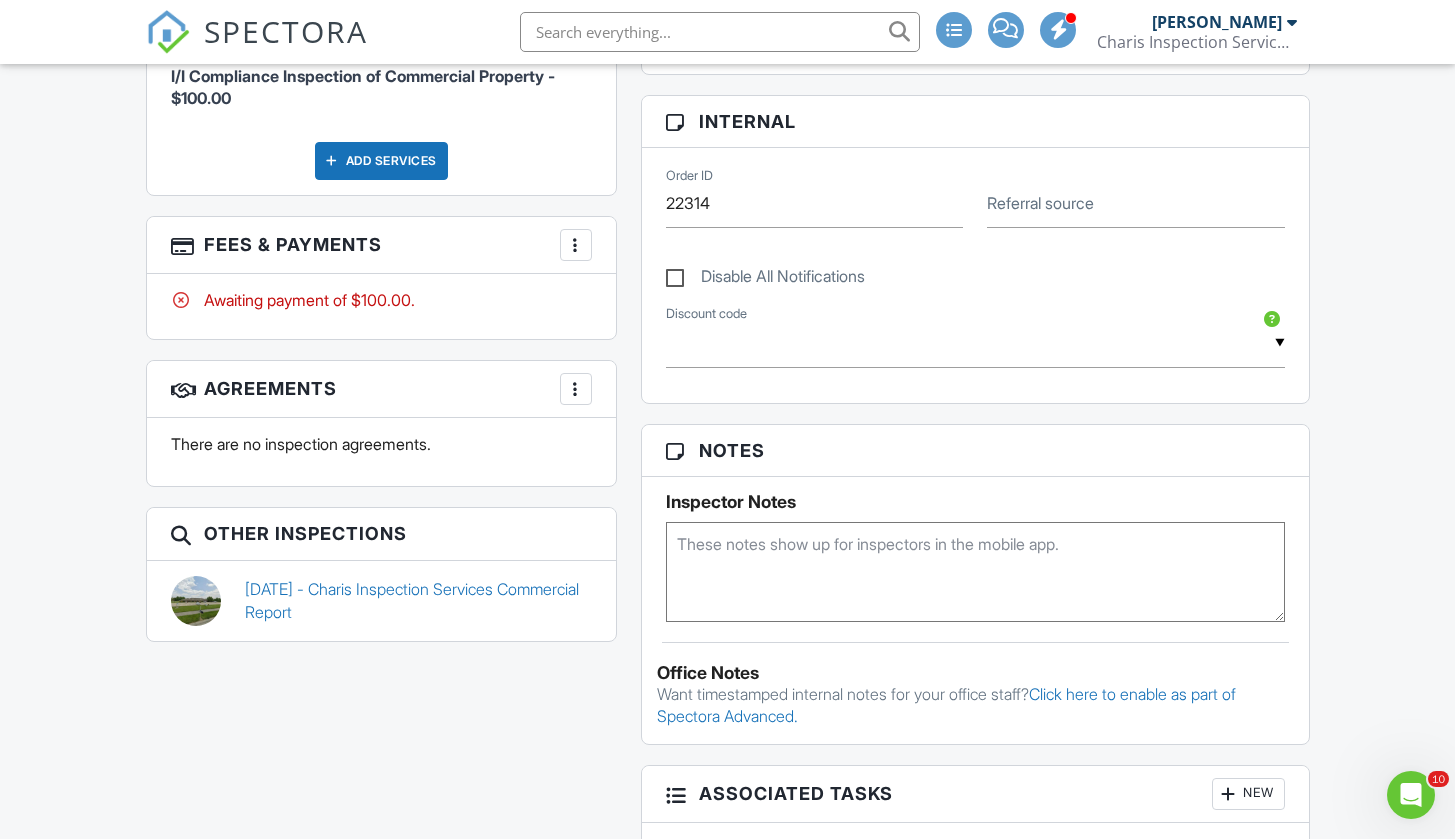 click on "More" at bounding box center [576, 245] 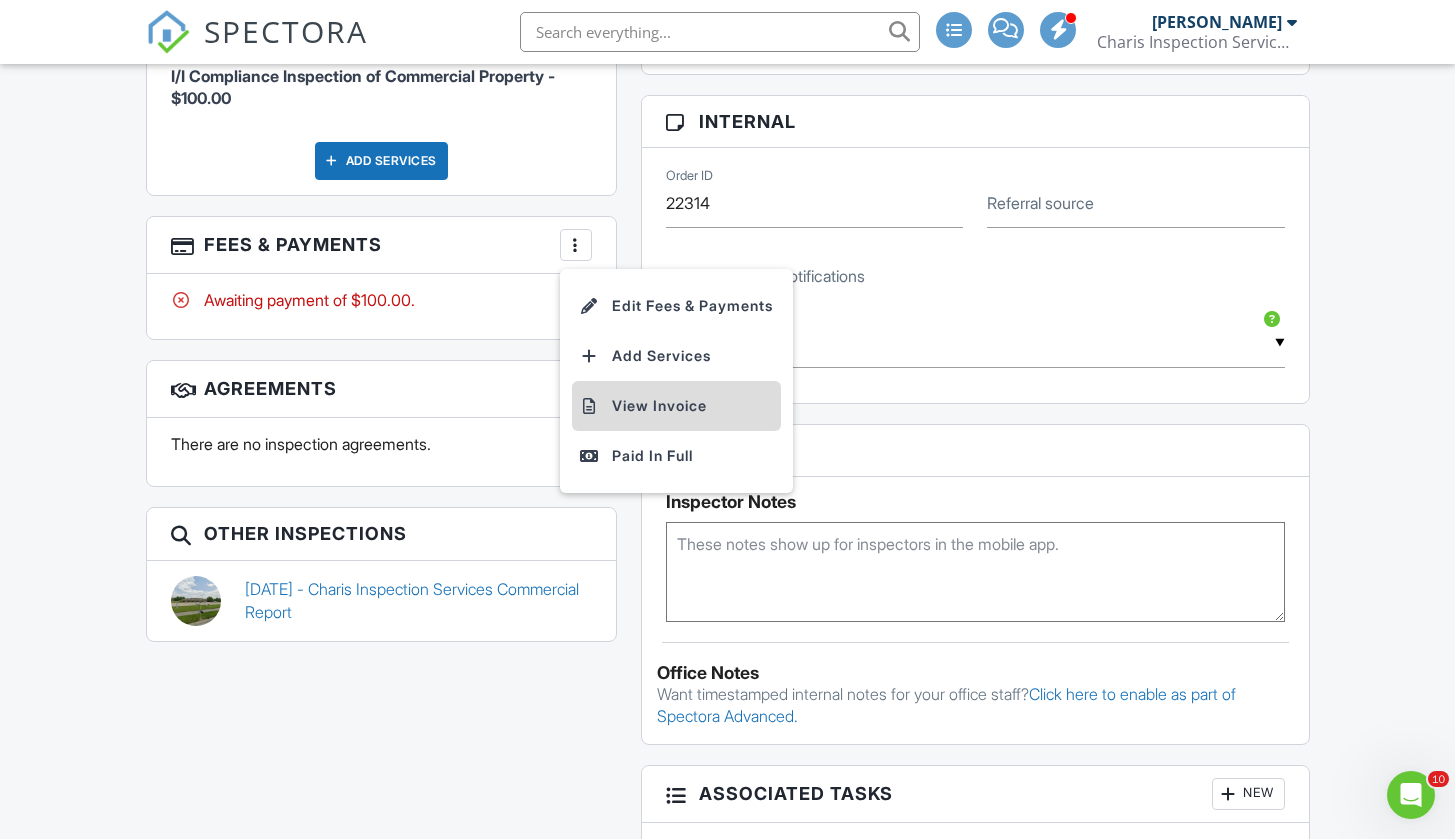 click on "View Invoice" at bounding box center [676, 406] 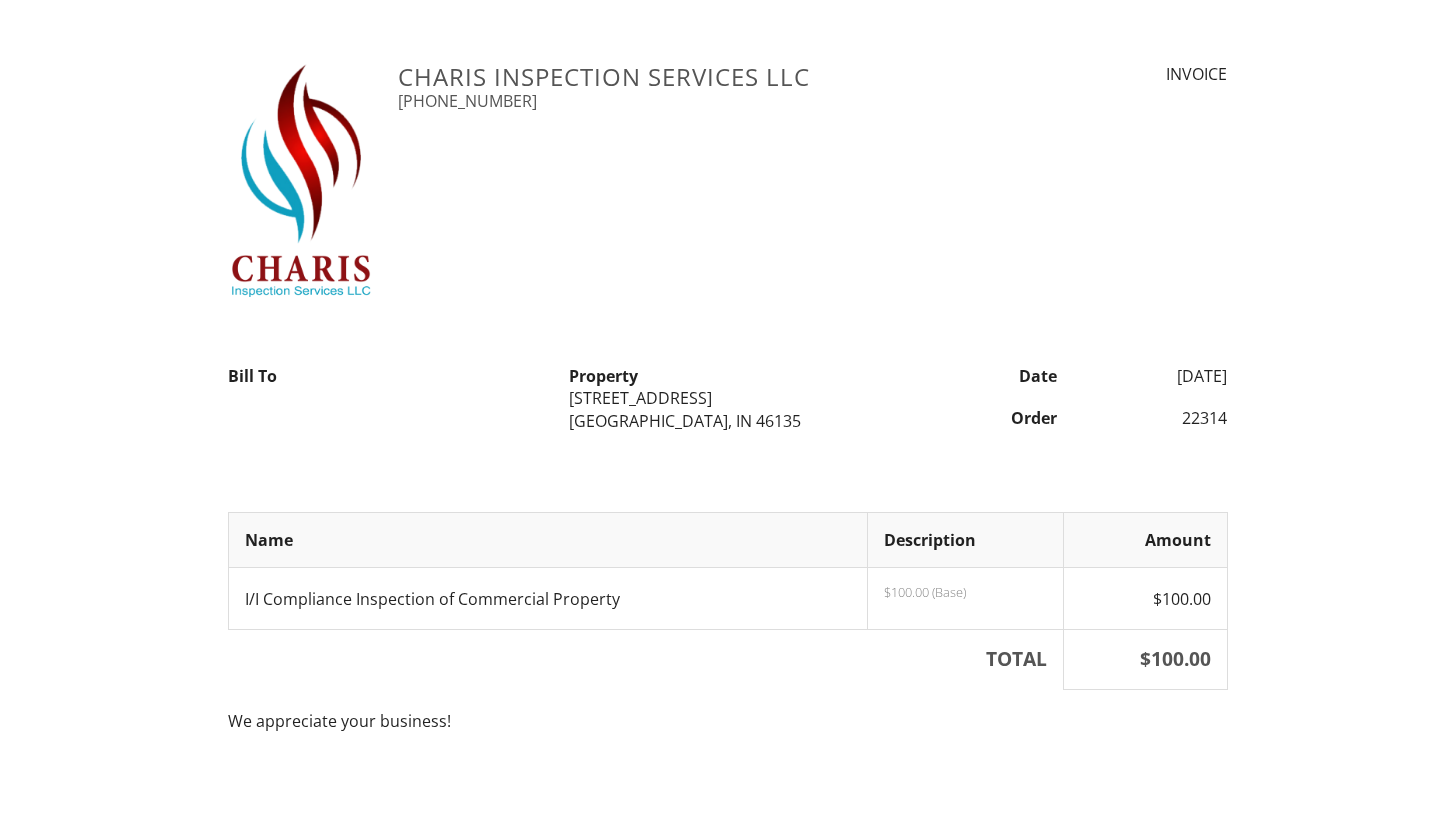 scroll, scrollTop: 0, scrollLeft: 0, axis: both 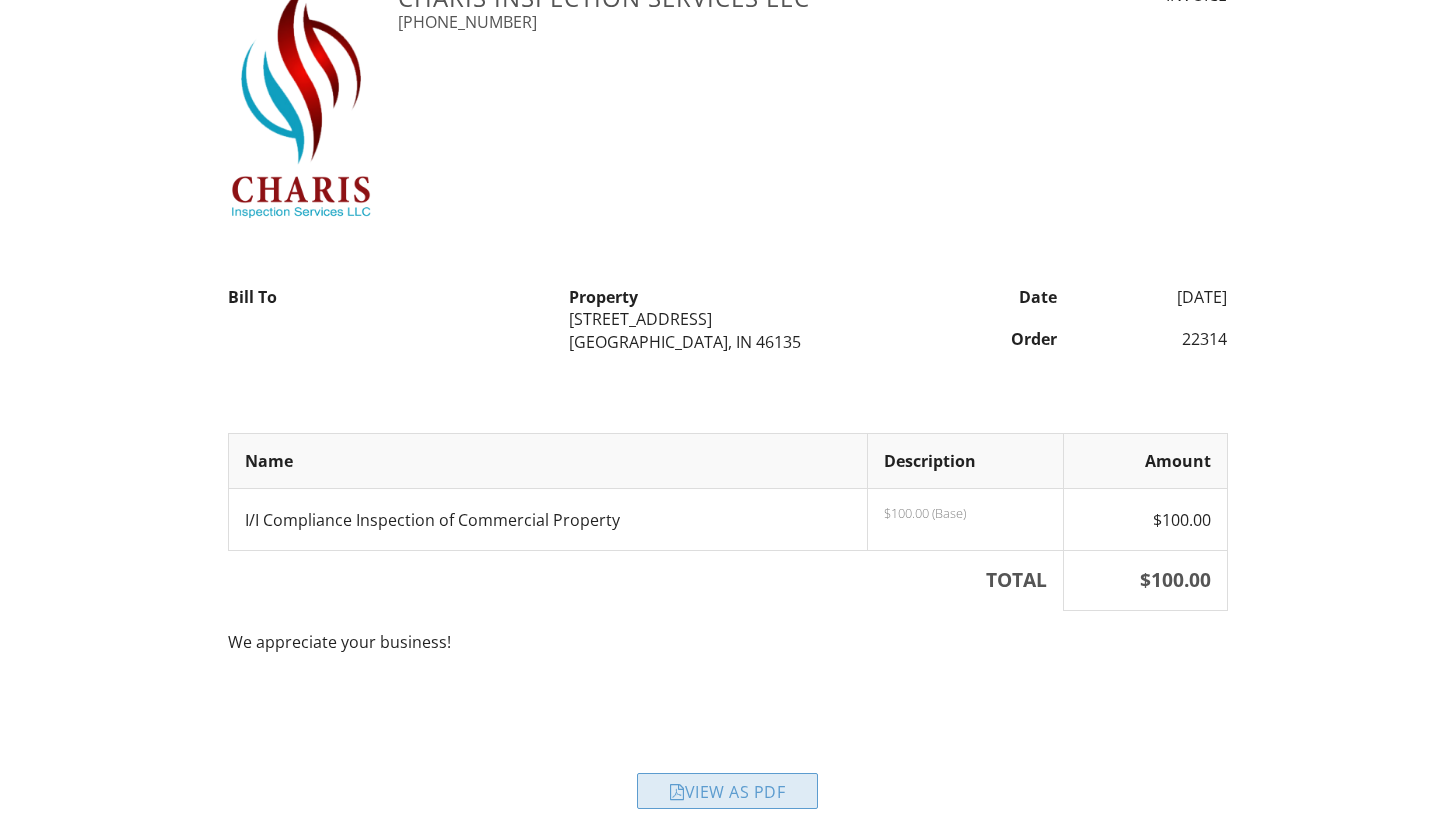 click on "View as PDF" at bounding box center (727, 791) 